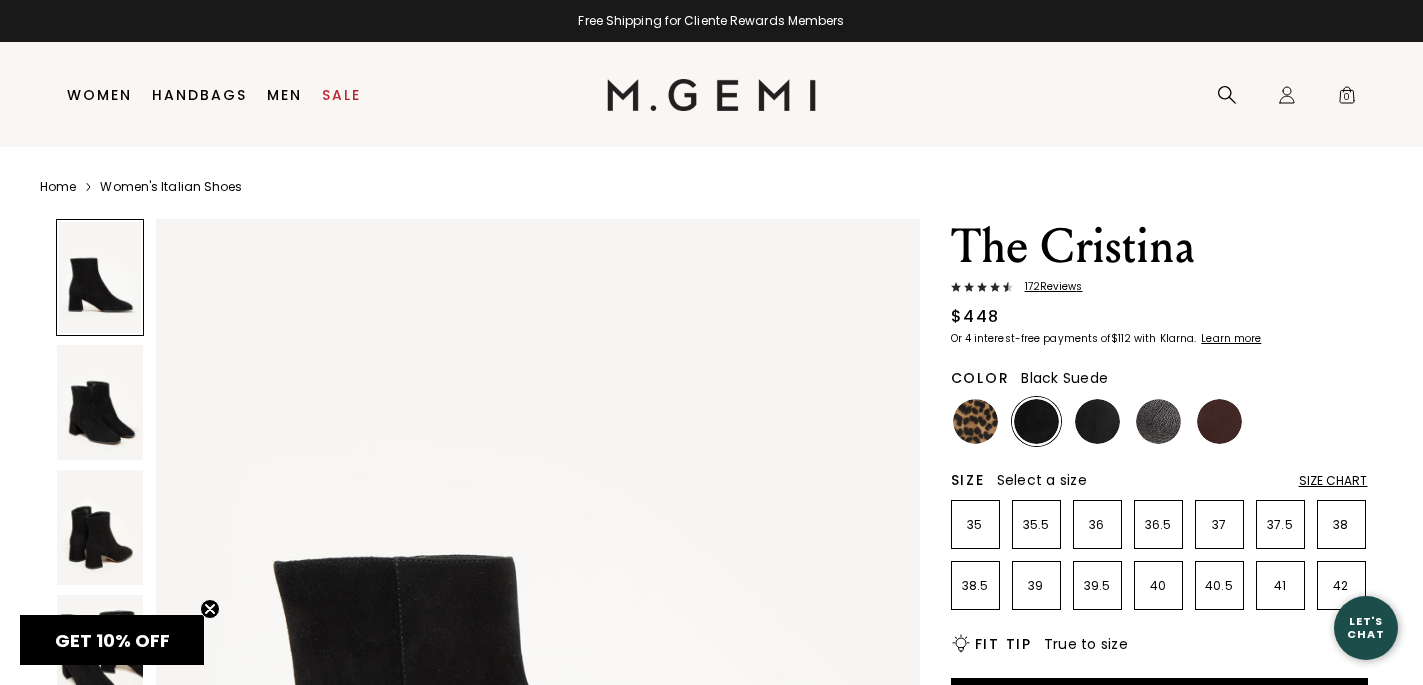 scroll, scrollTop: 0, scrollLeft: 0, axis: both 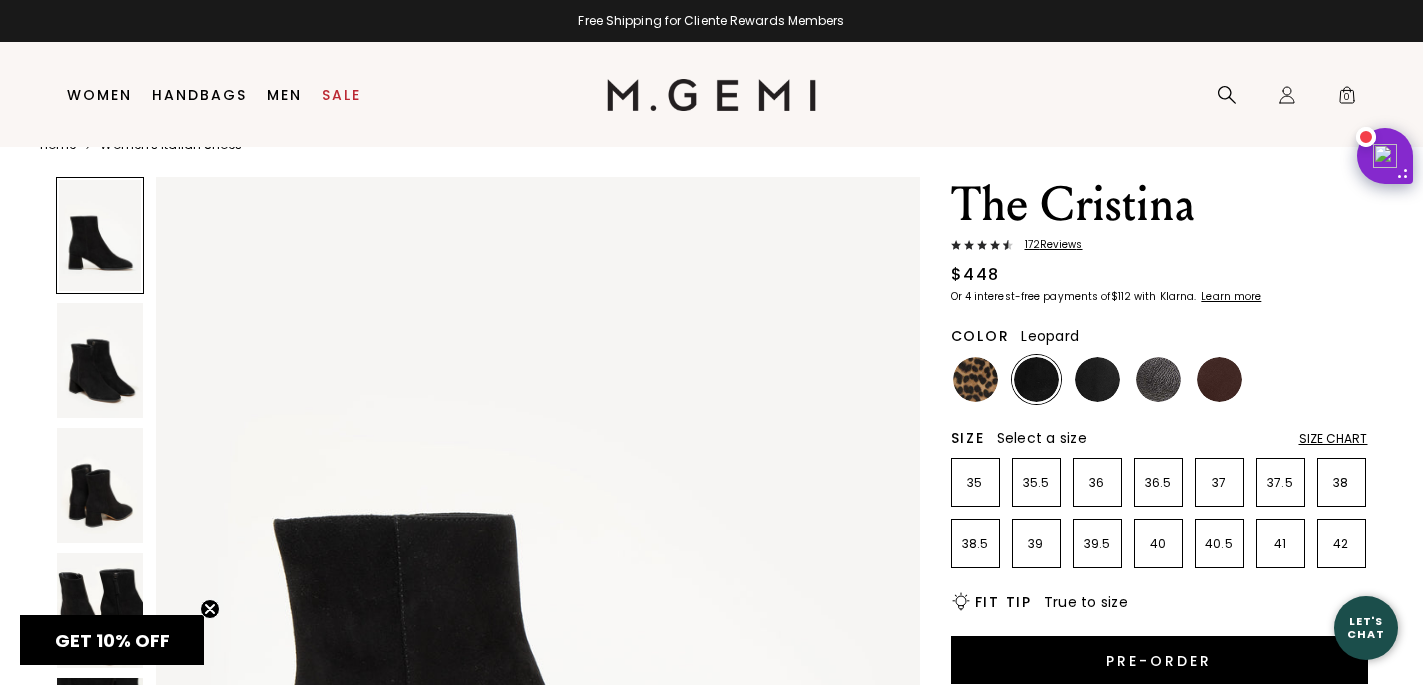 click at bounding box center [975, 379] 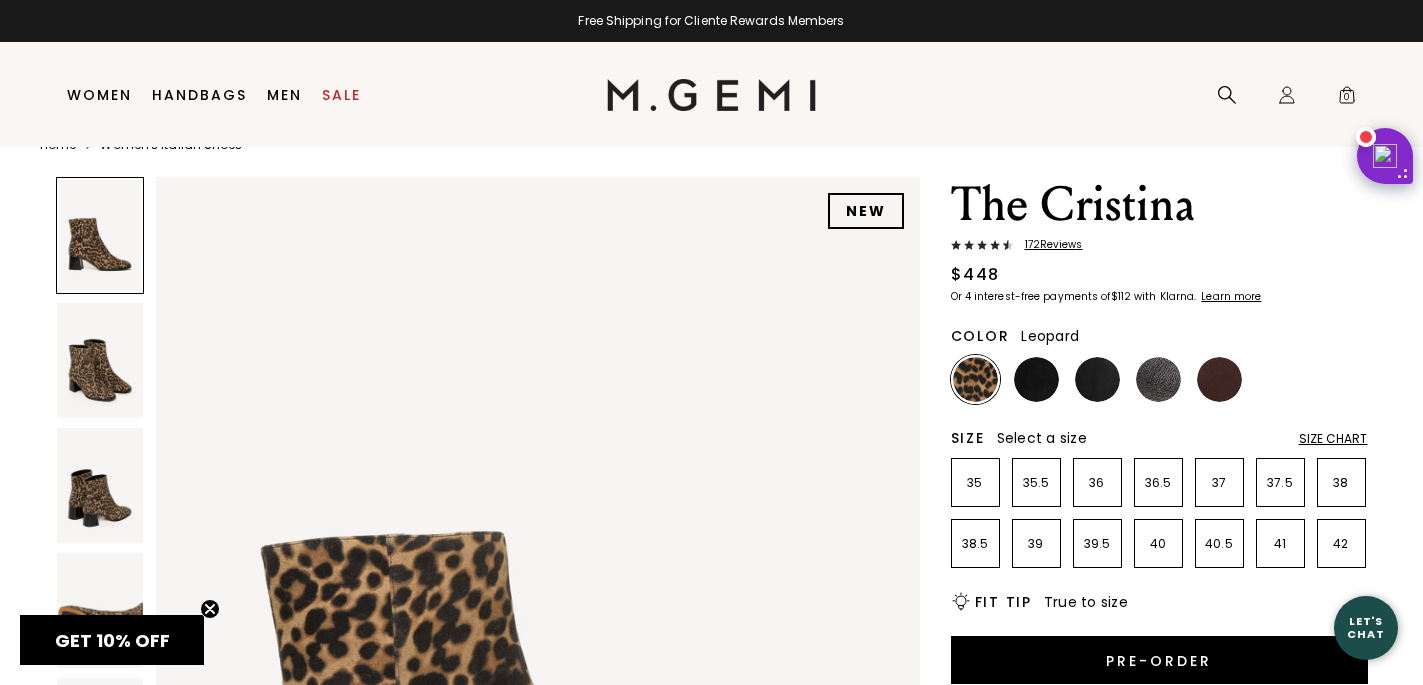 scroll, scrollTop: 0, scrollLeft: 0, axis: both 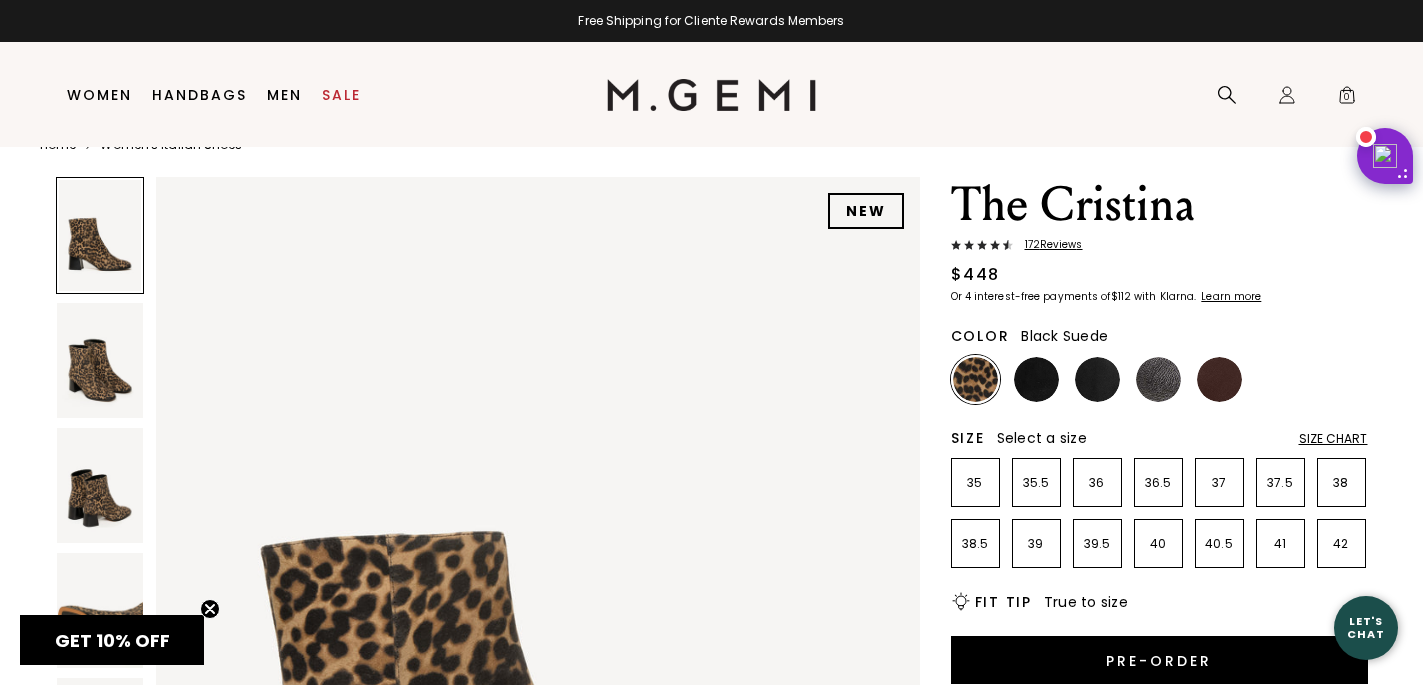 click at bounding box center [1036, 379] 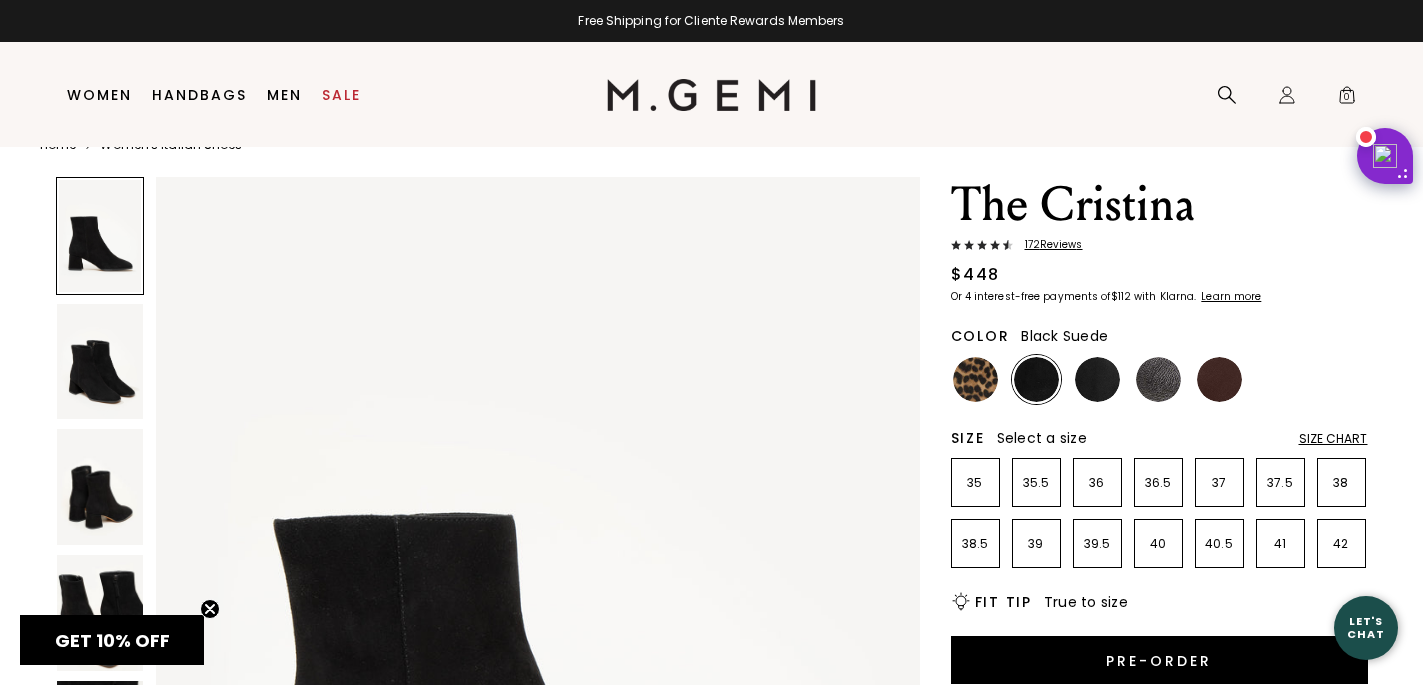 scroll, scrollTop: 0, scrollLeft: 0, axis: both 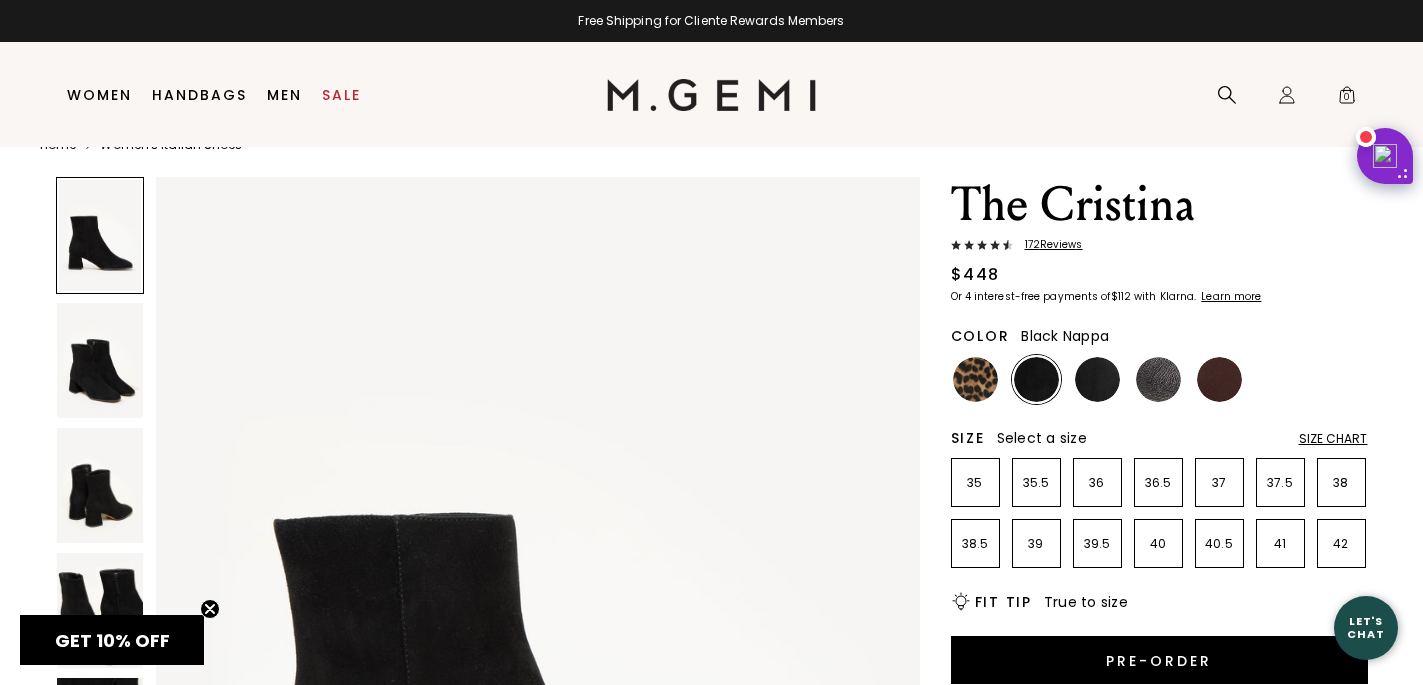click at bounding box center (1097, 379) 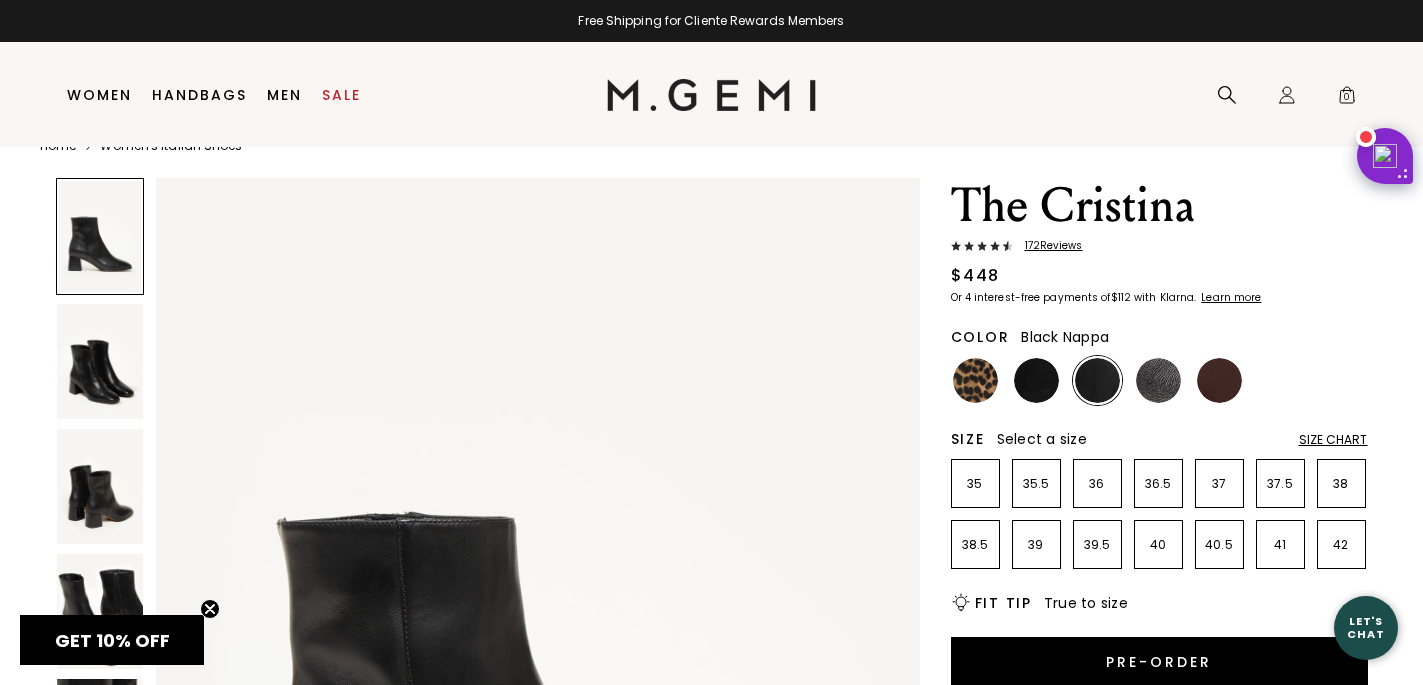 scroll, scrollTop: 42, scrollLeft: 0, axis: vertical 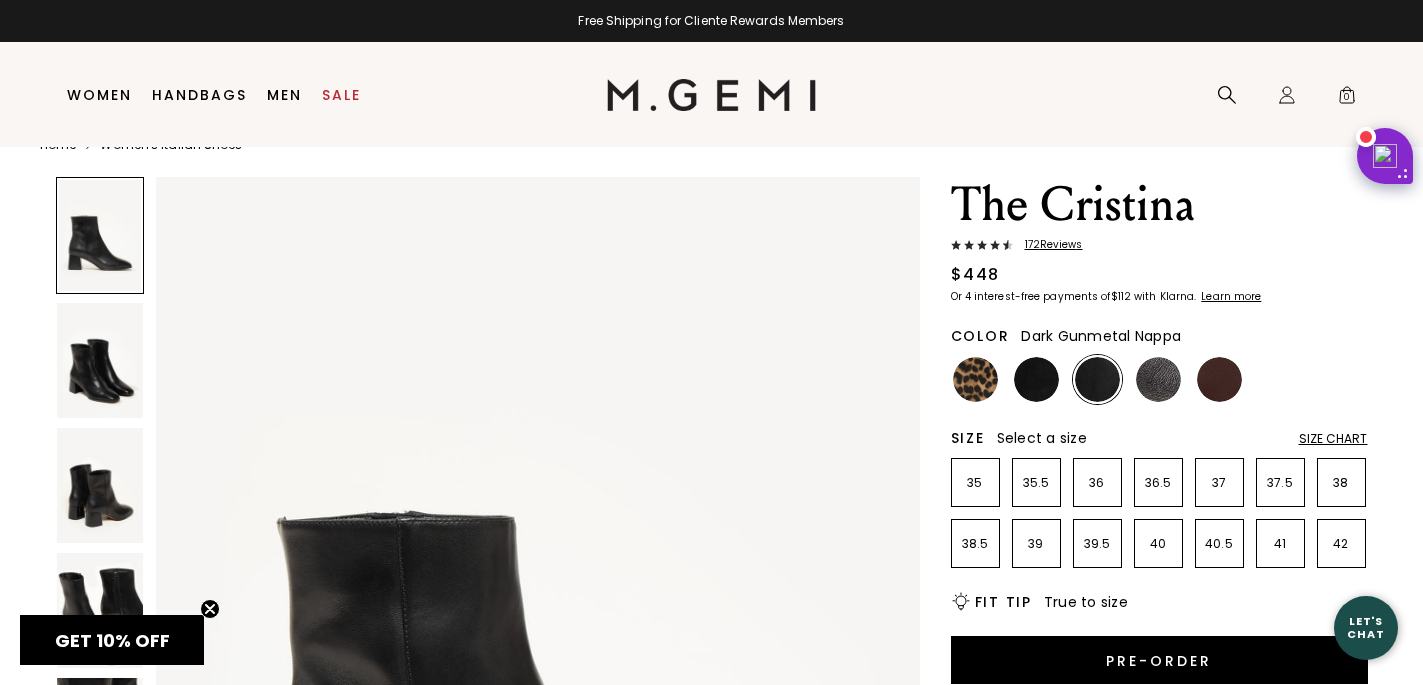 click at bounding box center [1158, 379] 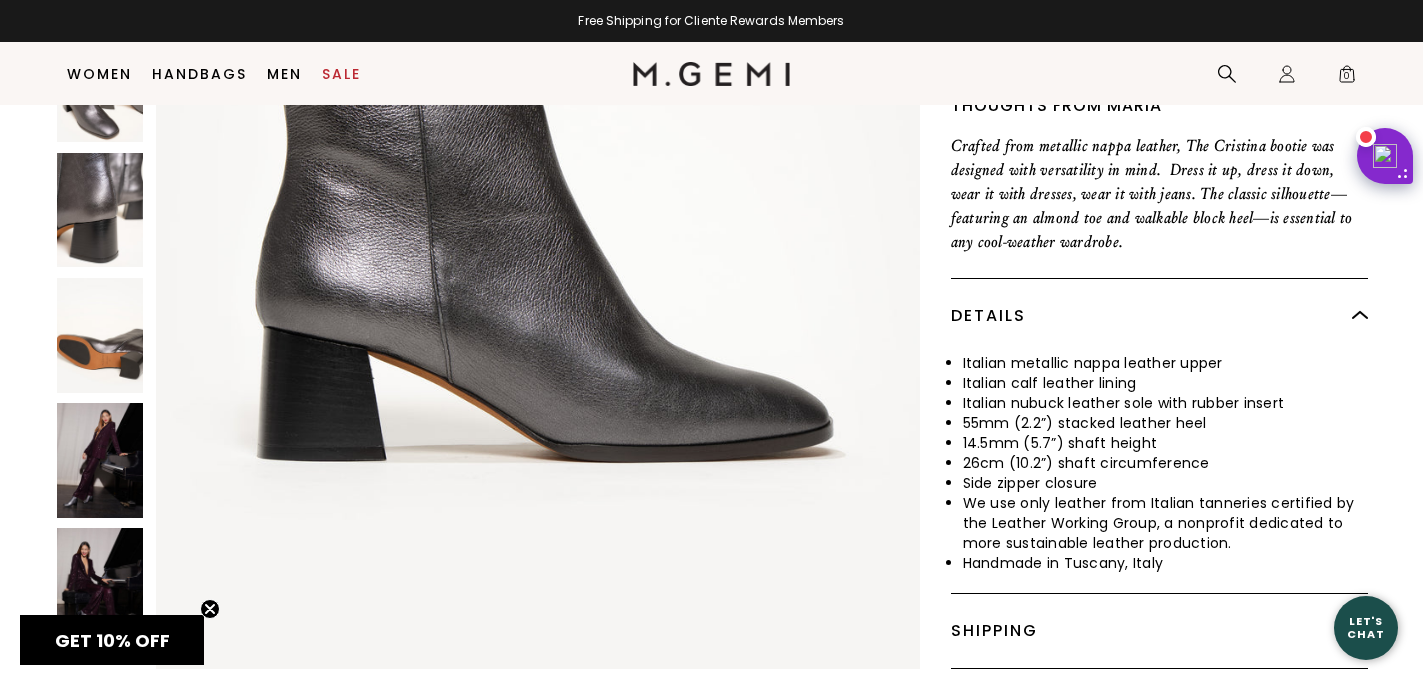 scroll, scrollTop: 830, scrollLeft: 0, axis: vertical 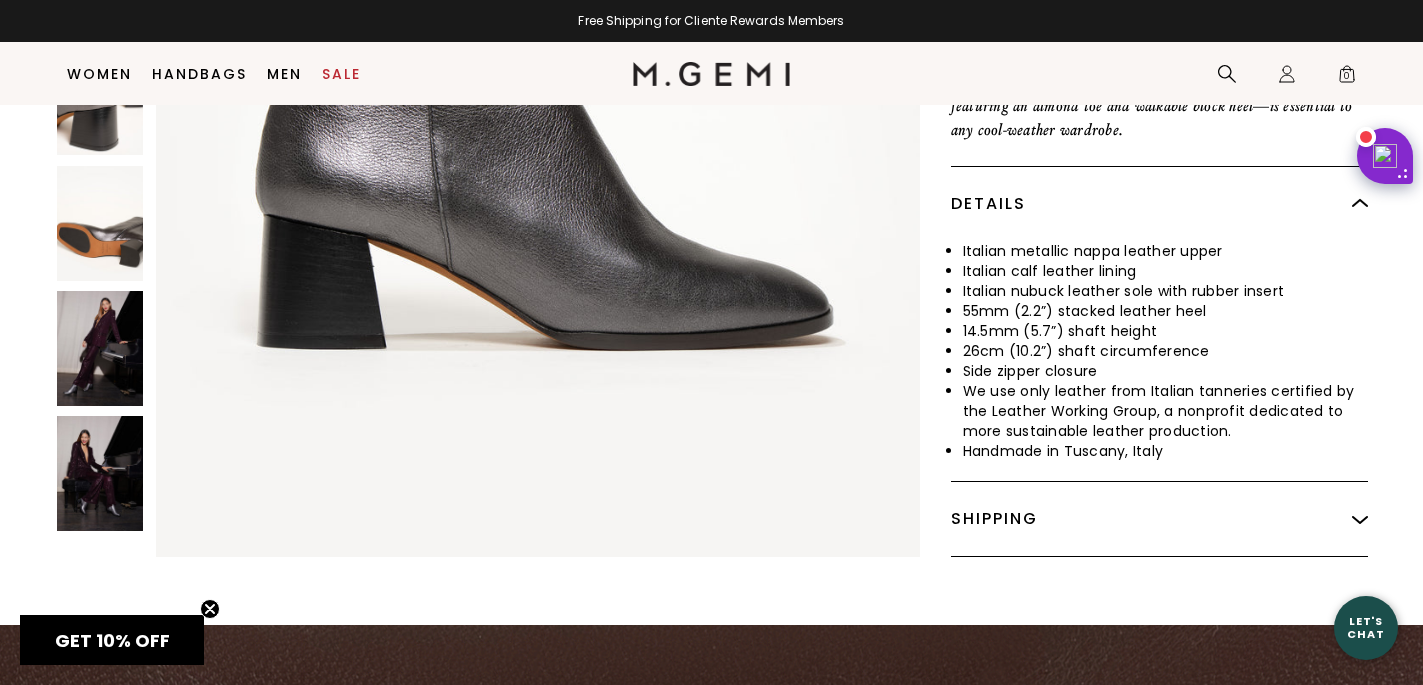 click at bounding box center [100, 348] 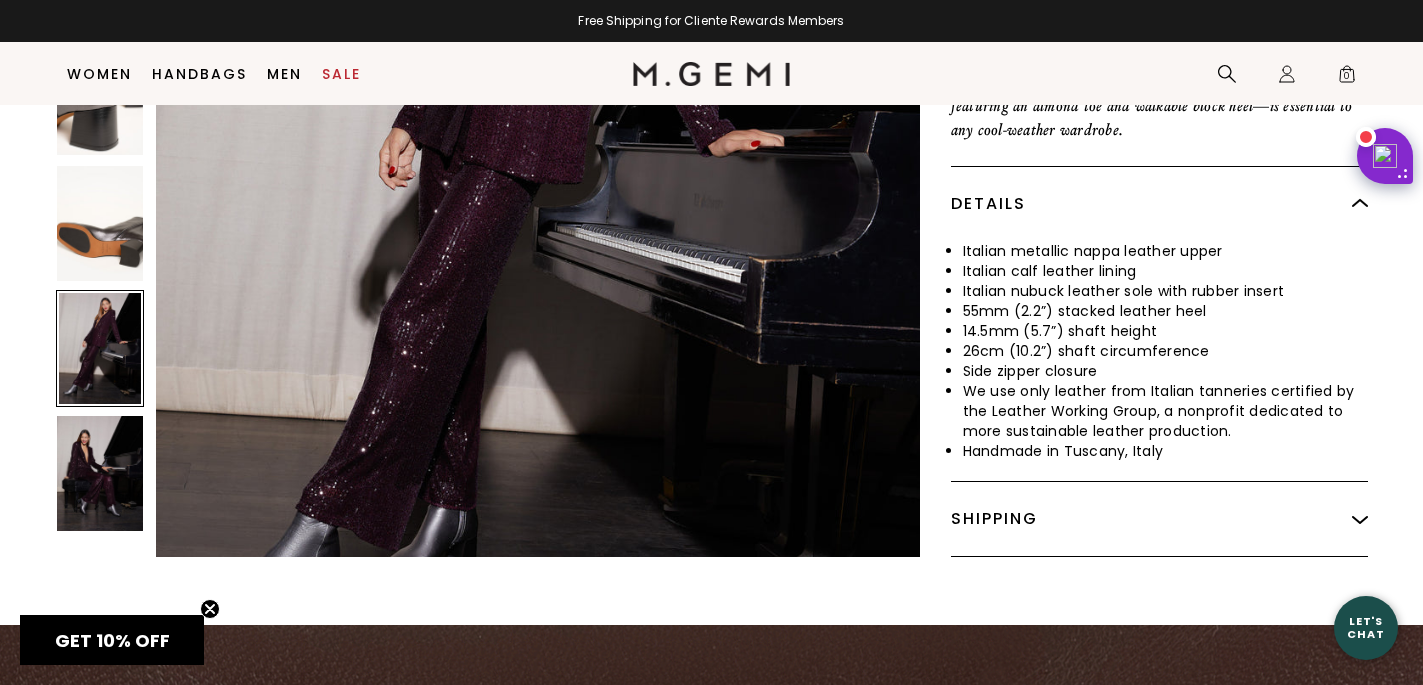 scroll, scrollTop: 6109, scrollLeft: 0, axis: vertical 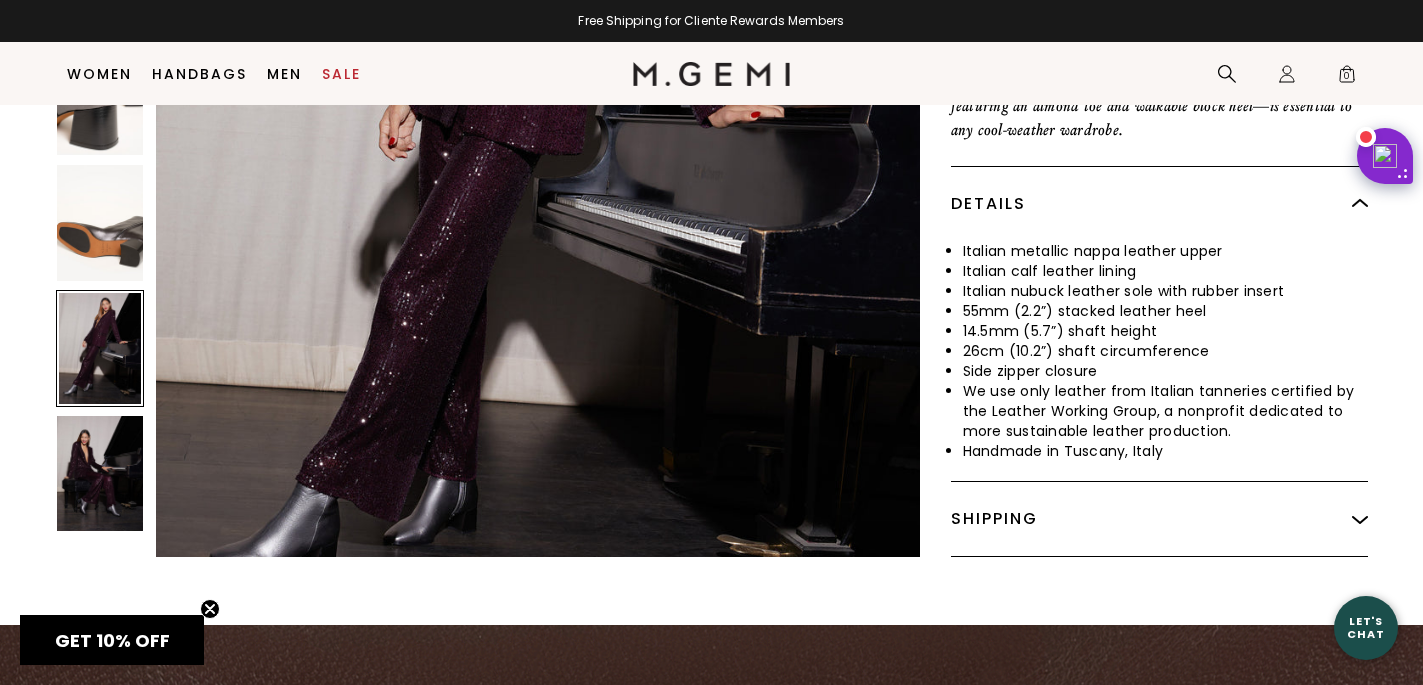 click at bounding box center [100, 473] 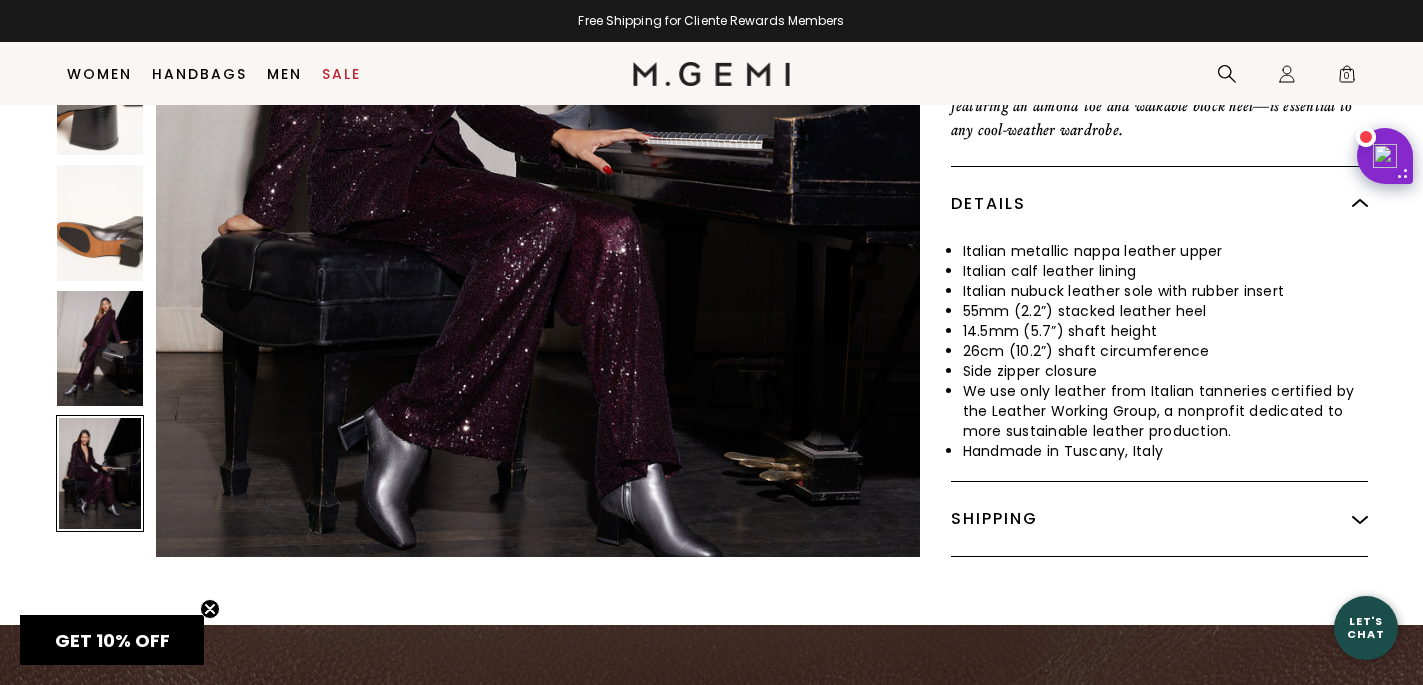 scroll, scrollTop: 7128, scrollLeft: 0, axis: vertical 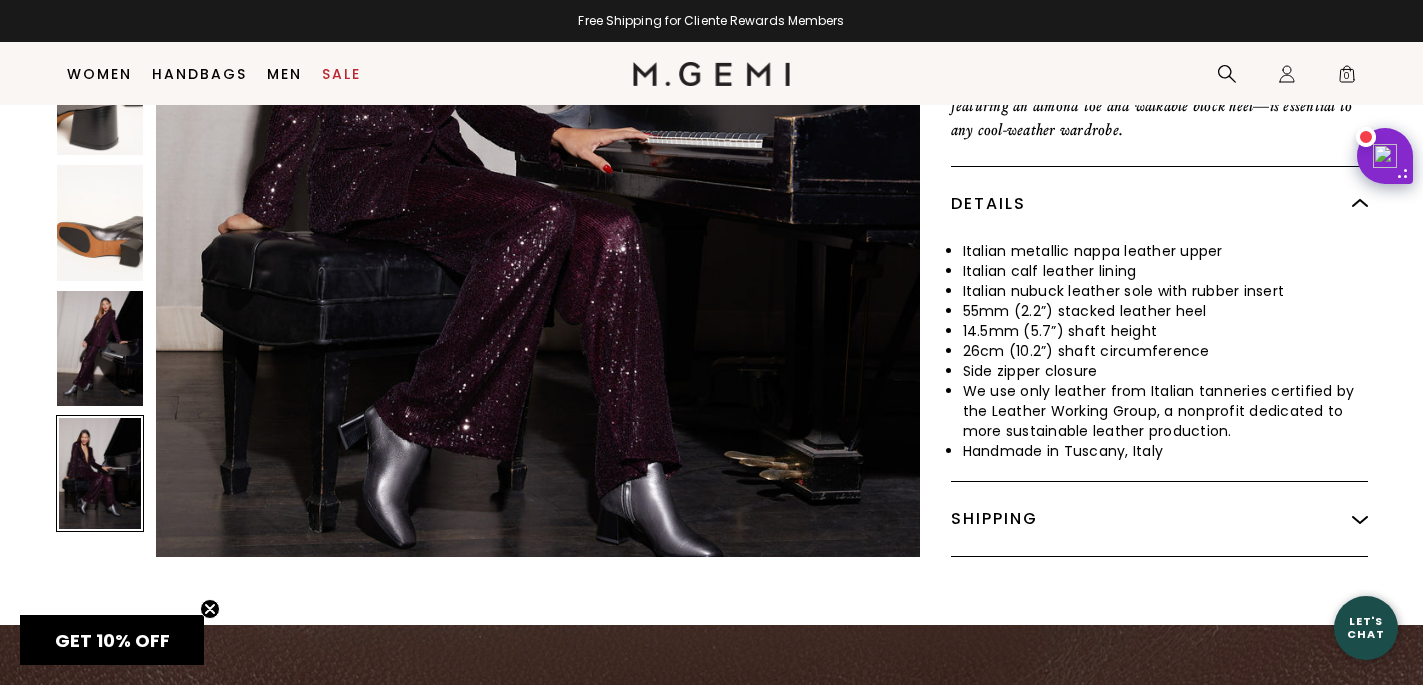 click at bounding box center (100, 348) 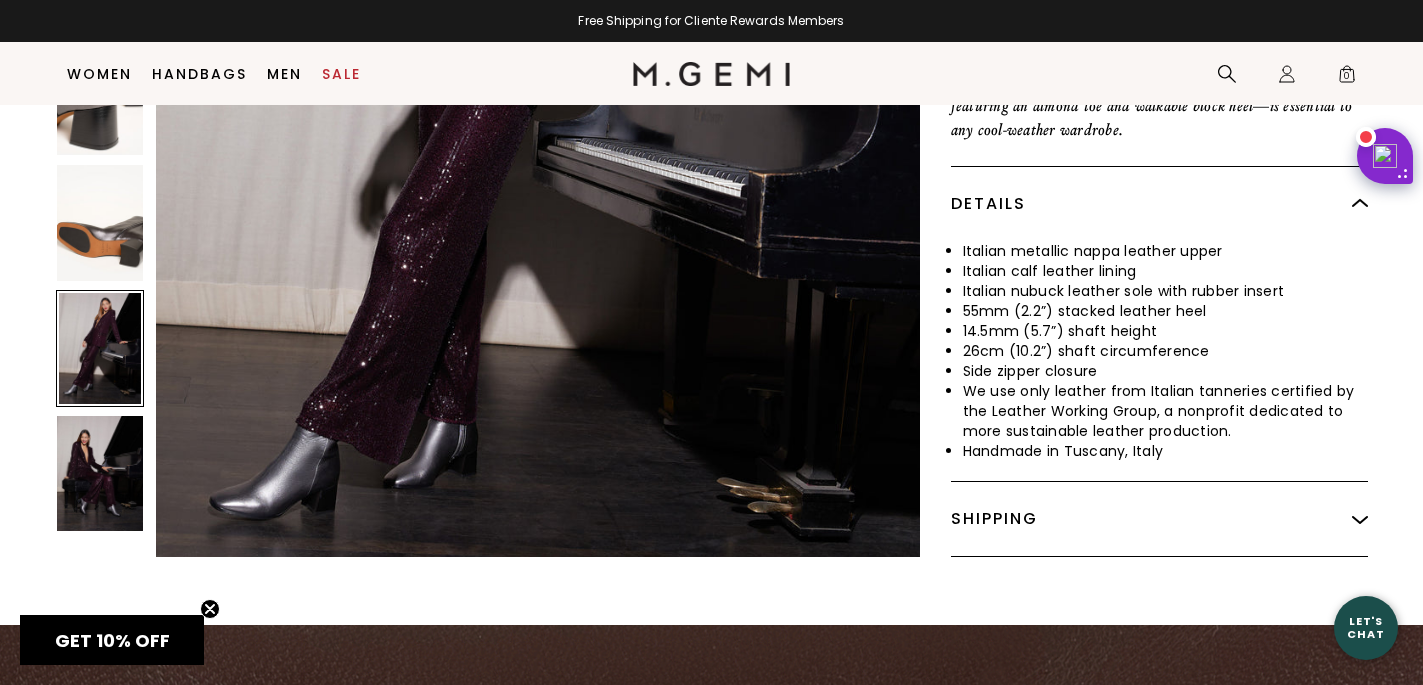 scroll, scrollTop: 6109, scrollLeft: 0, axis: vertical 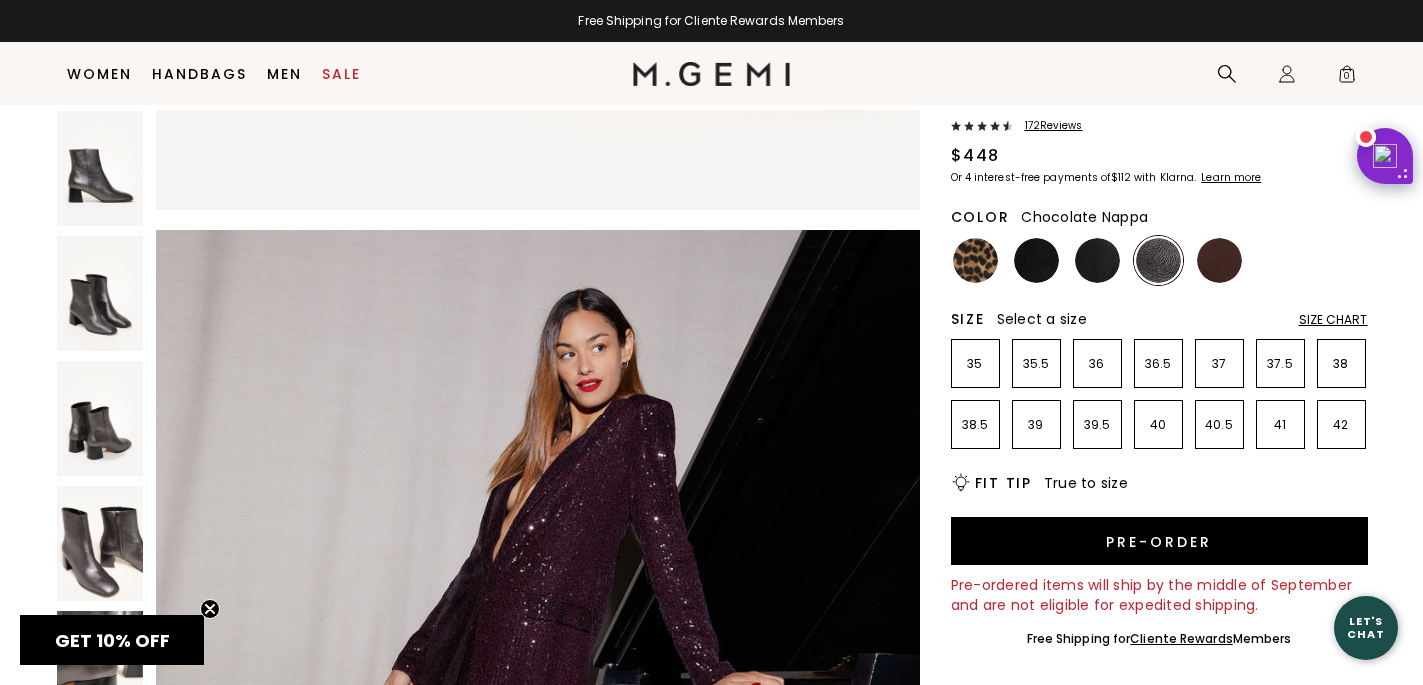 click at bounding box center [1219, 260] 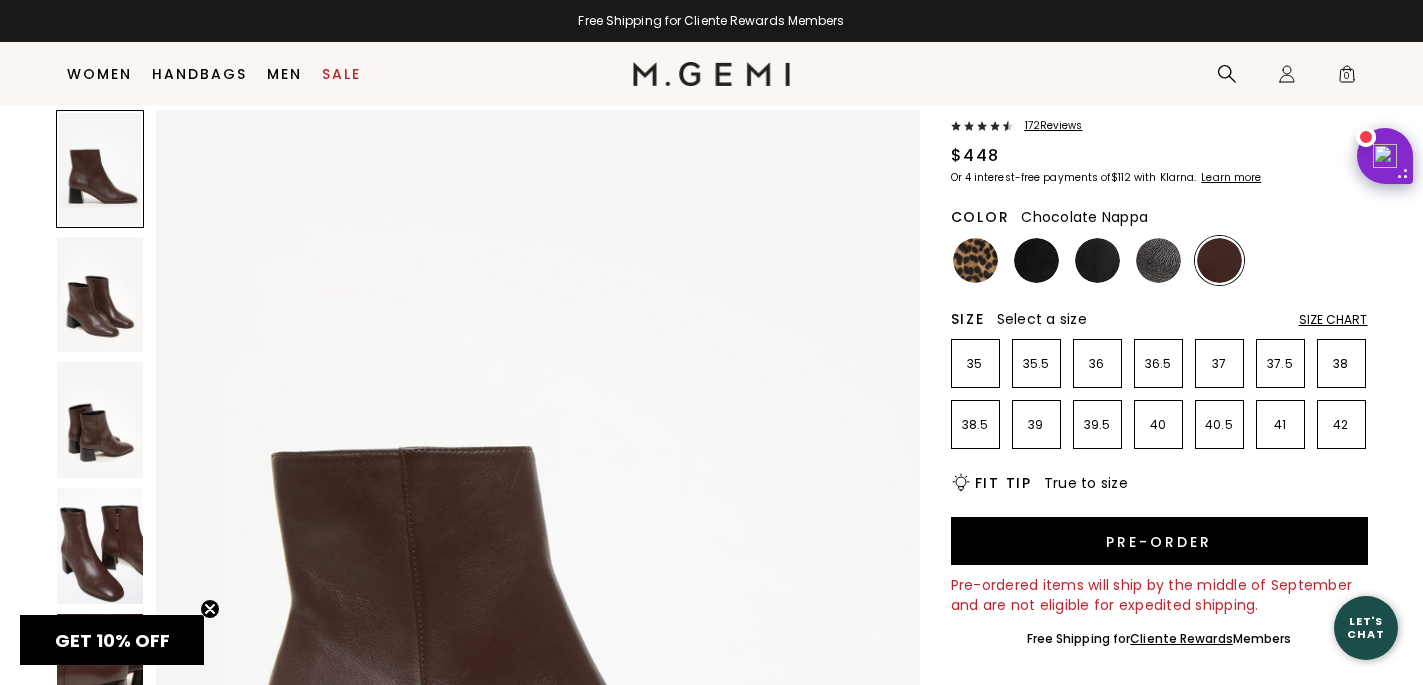 scroll, scrollTop: 0, scrollLeft: 0, axis: both 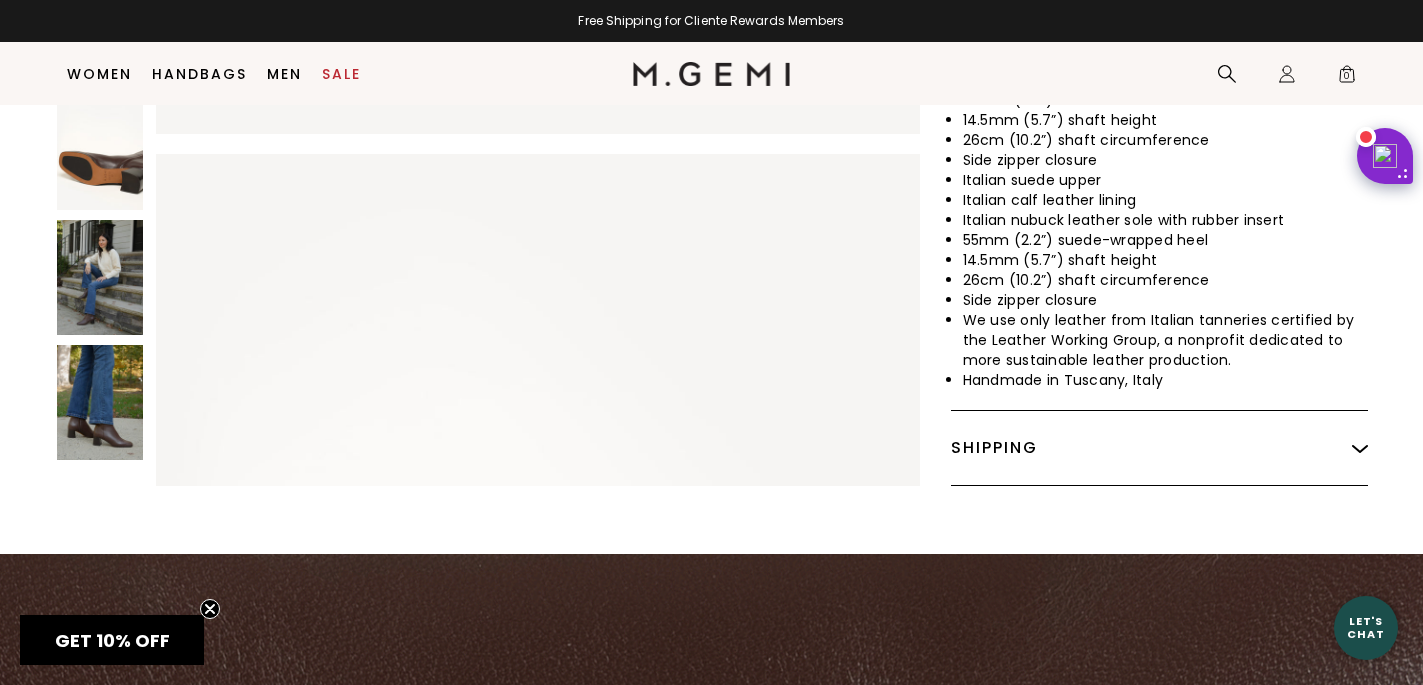 click at bounding box center [100, 277] 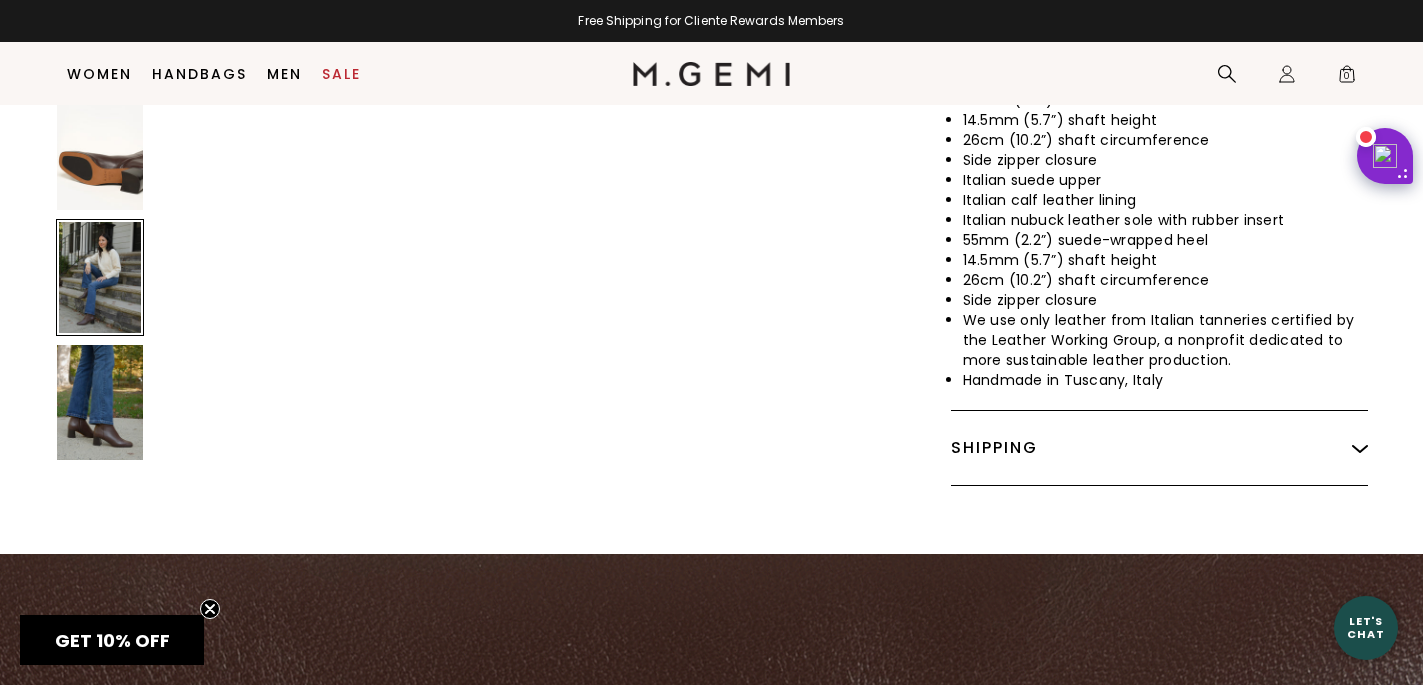 scroll, scrollTop: 6109, scrollLeft: 0, axis: vertical 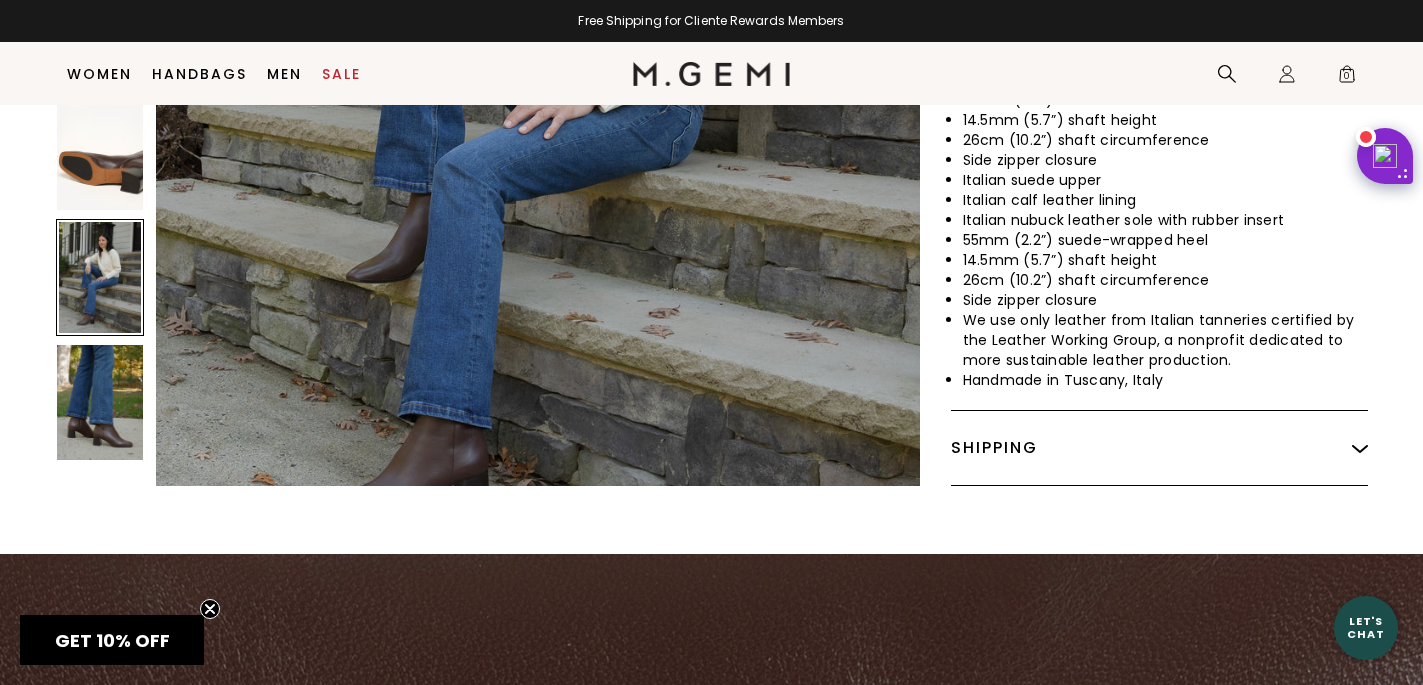 click at bounding box center (100, 402) 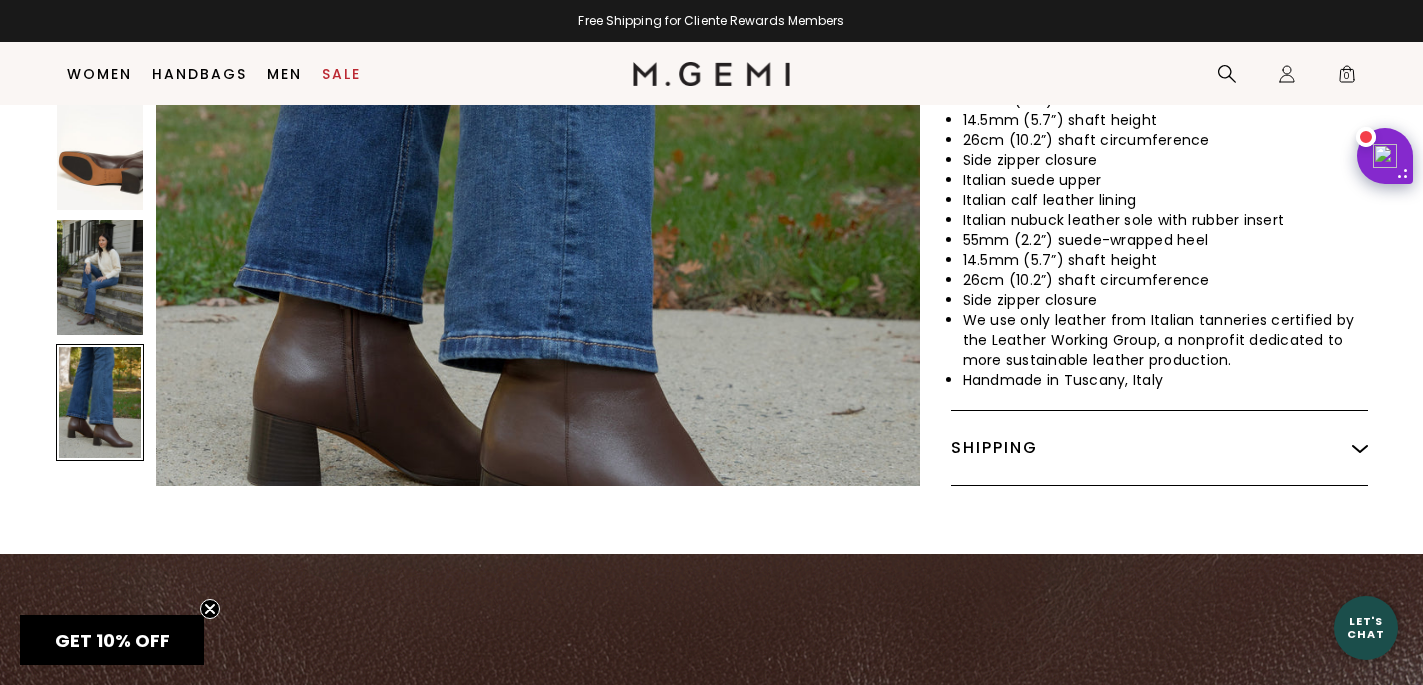 scroll, scrollTop: 7128, scrollLeft: 0, axis: vertical 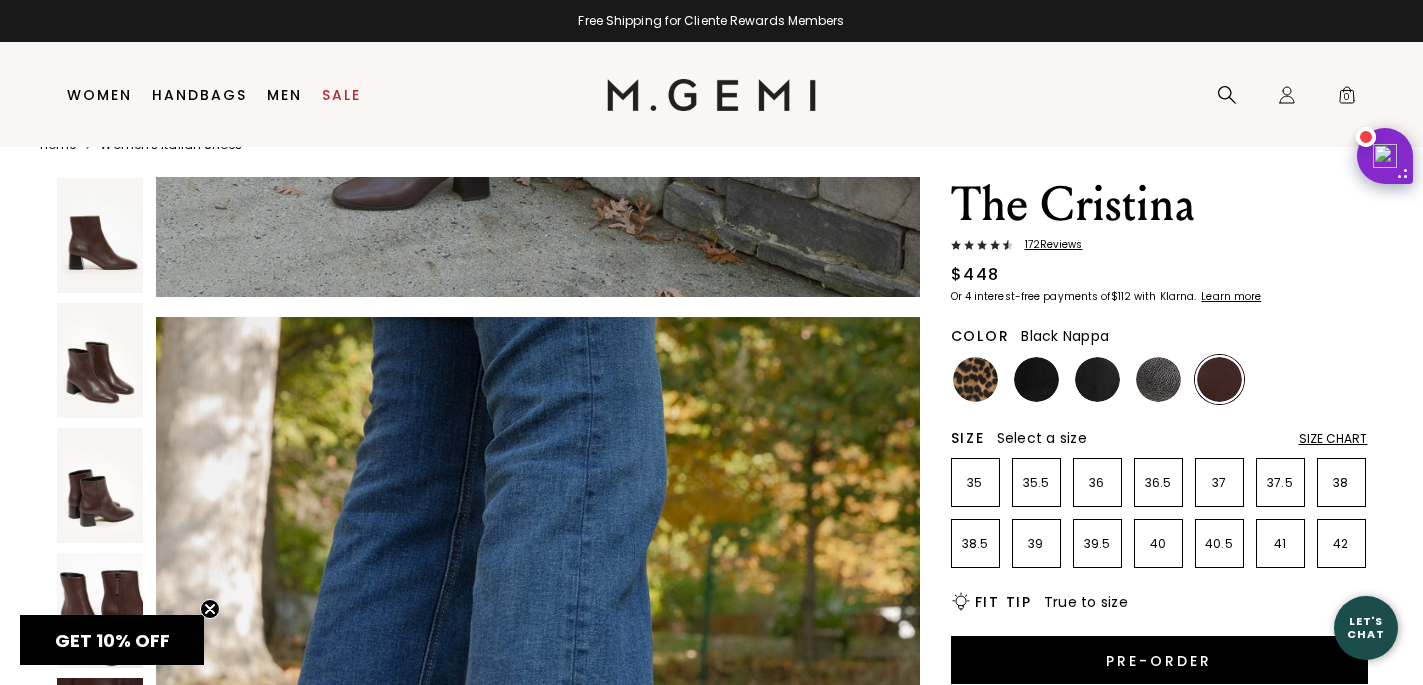 click at bounding box center [1097, 379] 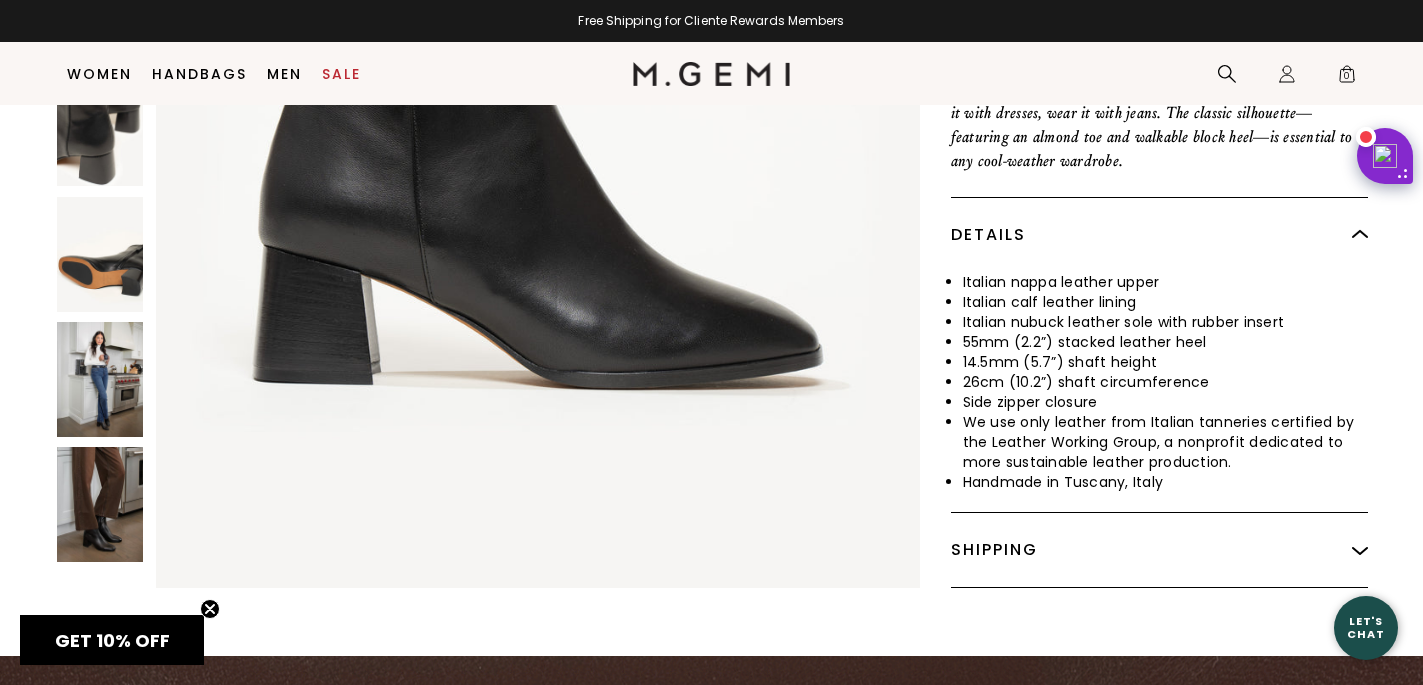 scroll, scrollTop: 846, scrollLeft: 0, axis: vertical 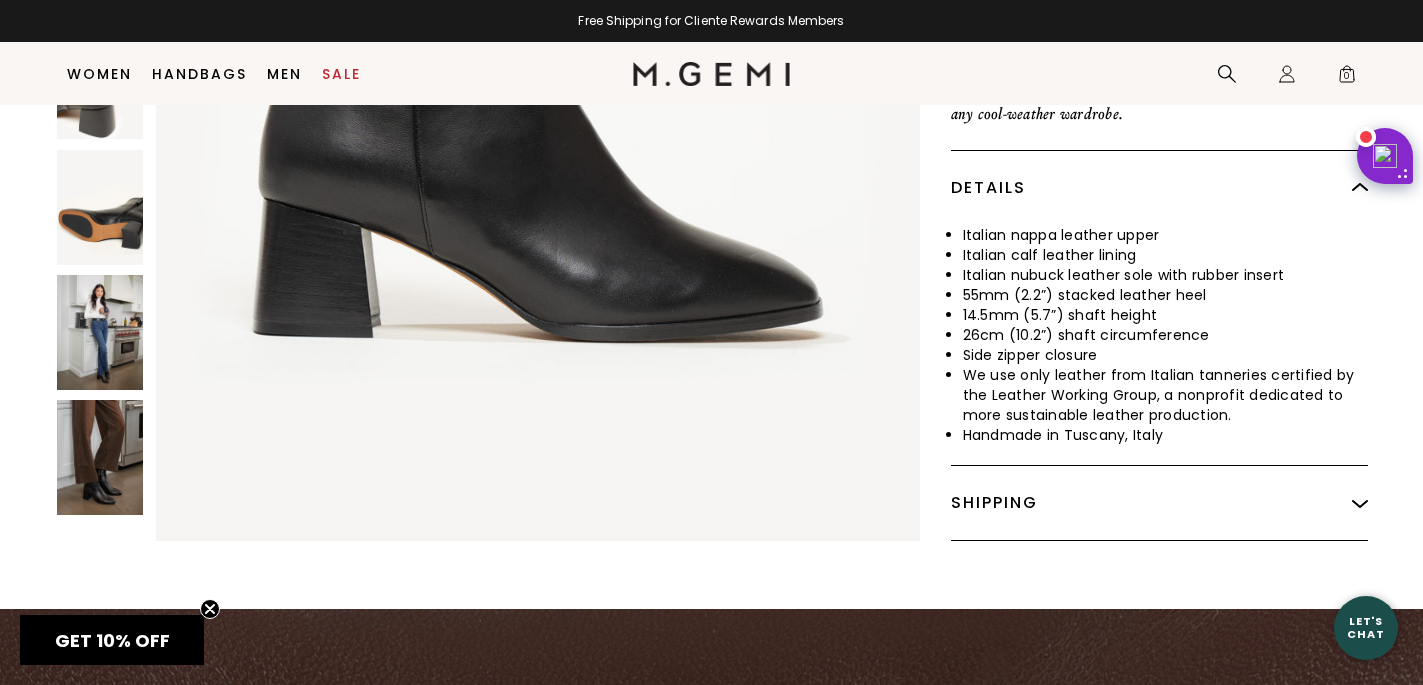 click at bounding box center [100, 332] 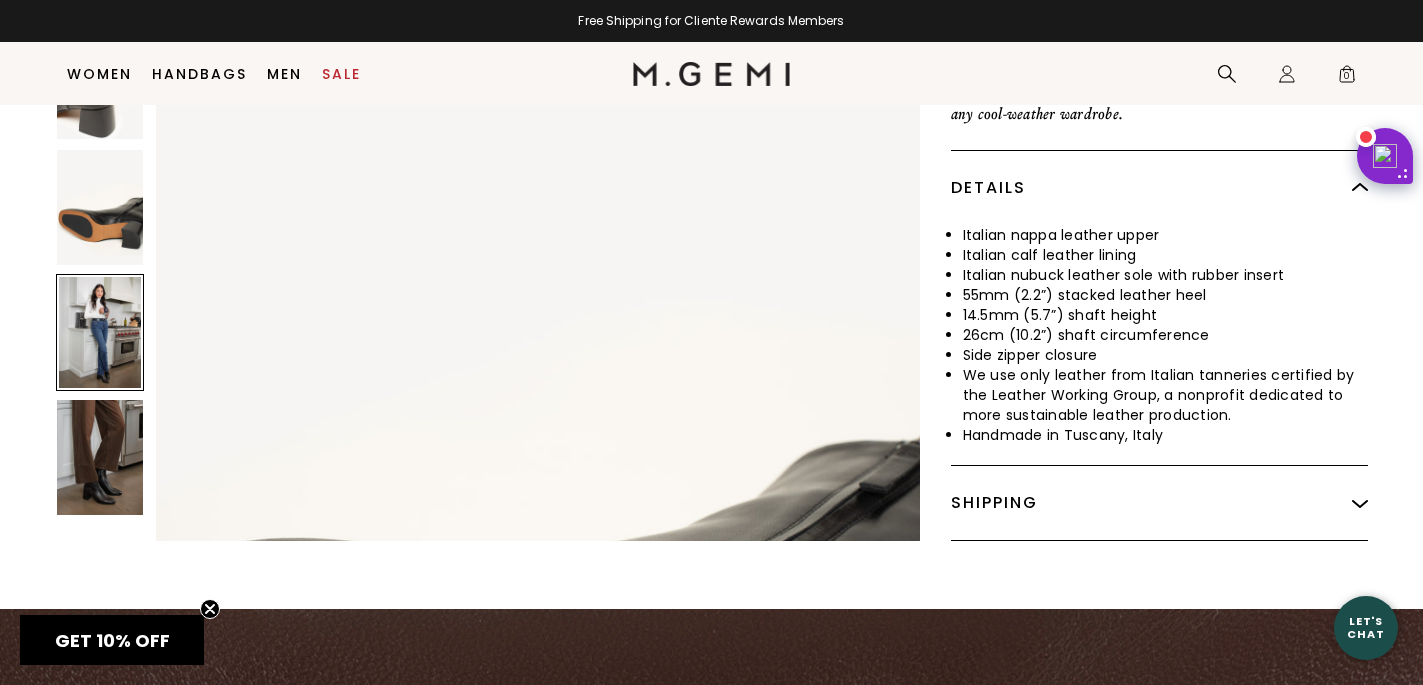 scroll, scrollTop: 6109, scrollLeft: 0, axis: vertical 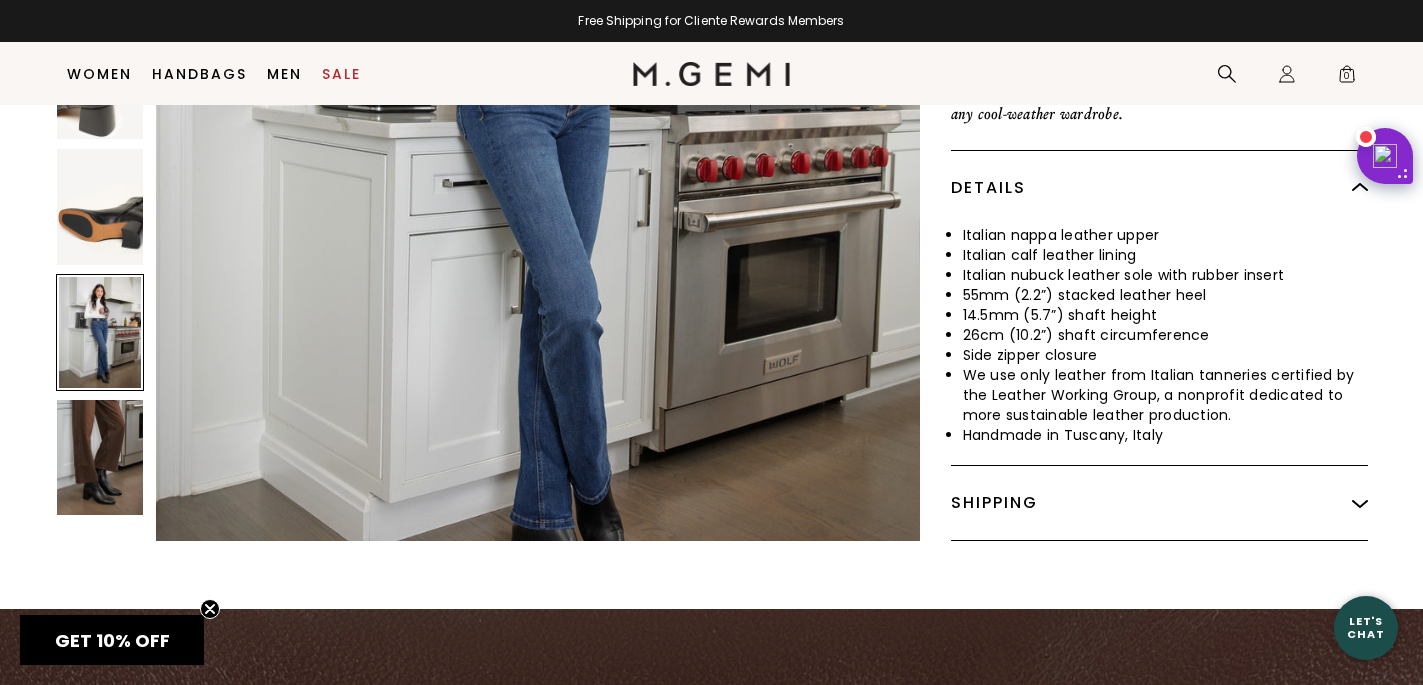 click at bounding box center [100, 457] 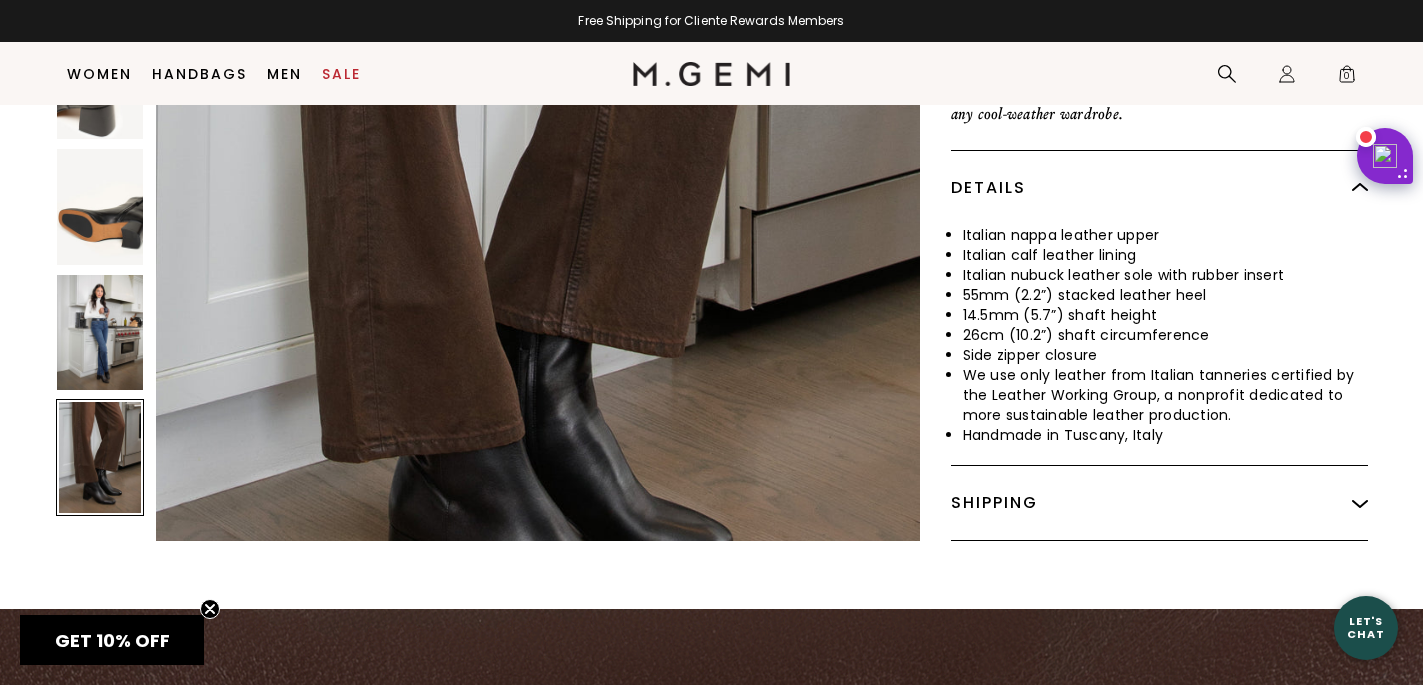 scroll, scrollTop: 7128, scrollLeft: 0, axis: vertical 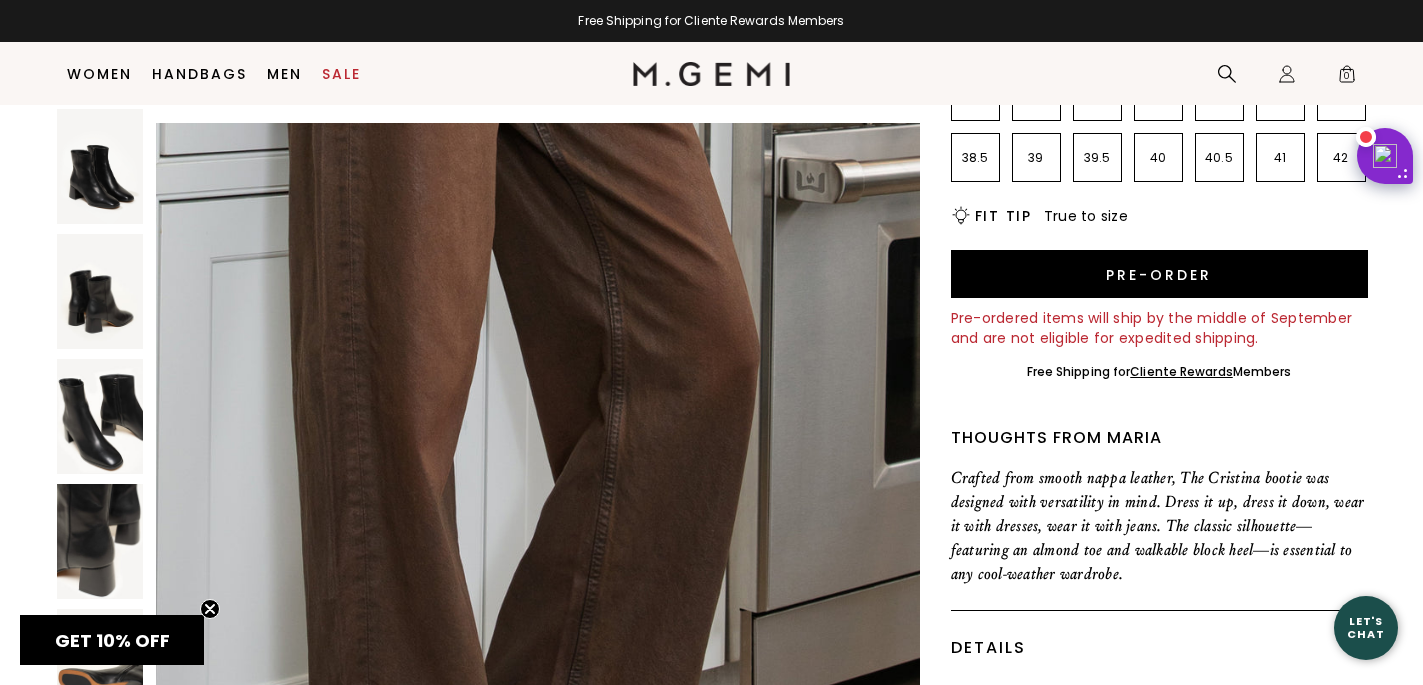 click at bounding box center (100, 166) 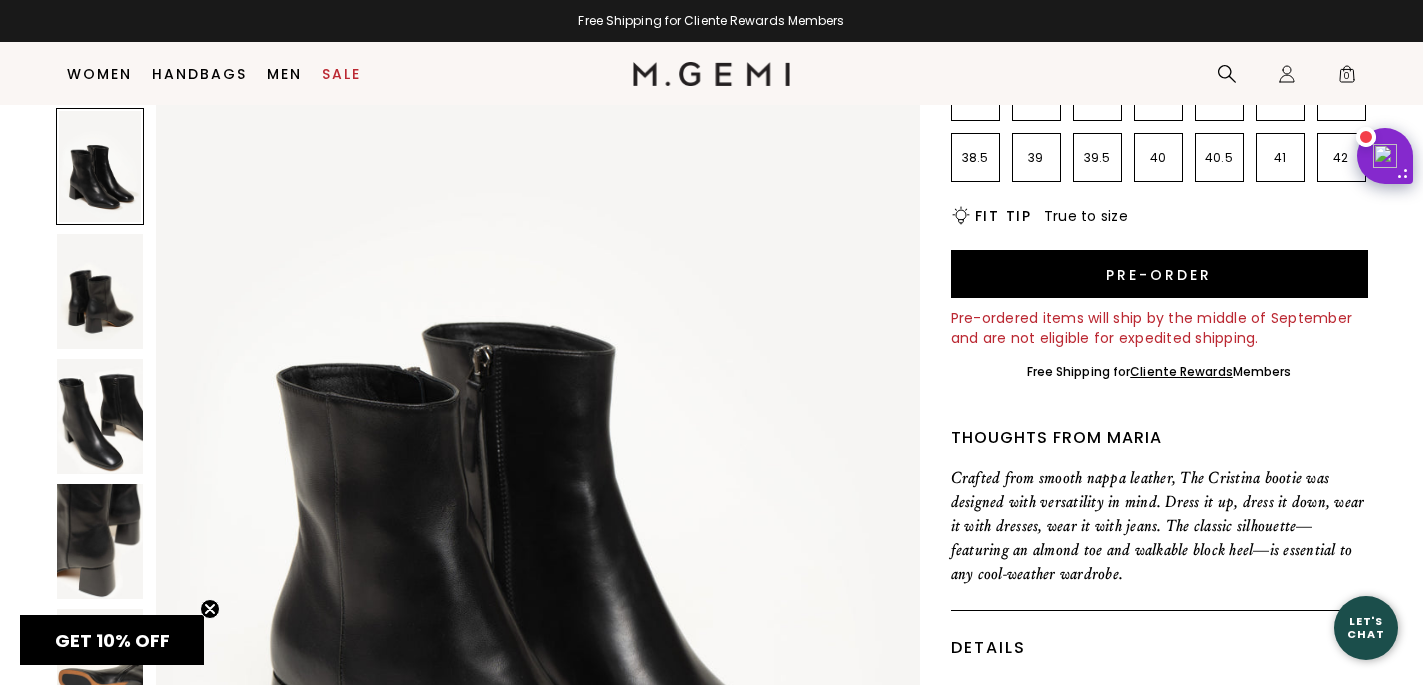 scroll, scrollTop: 1362, scrollLeft: 0, axis: vertical 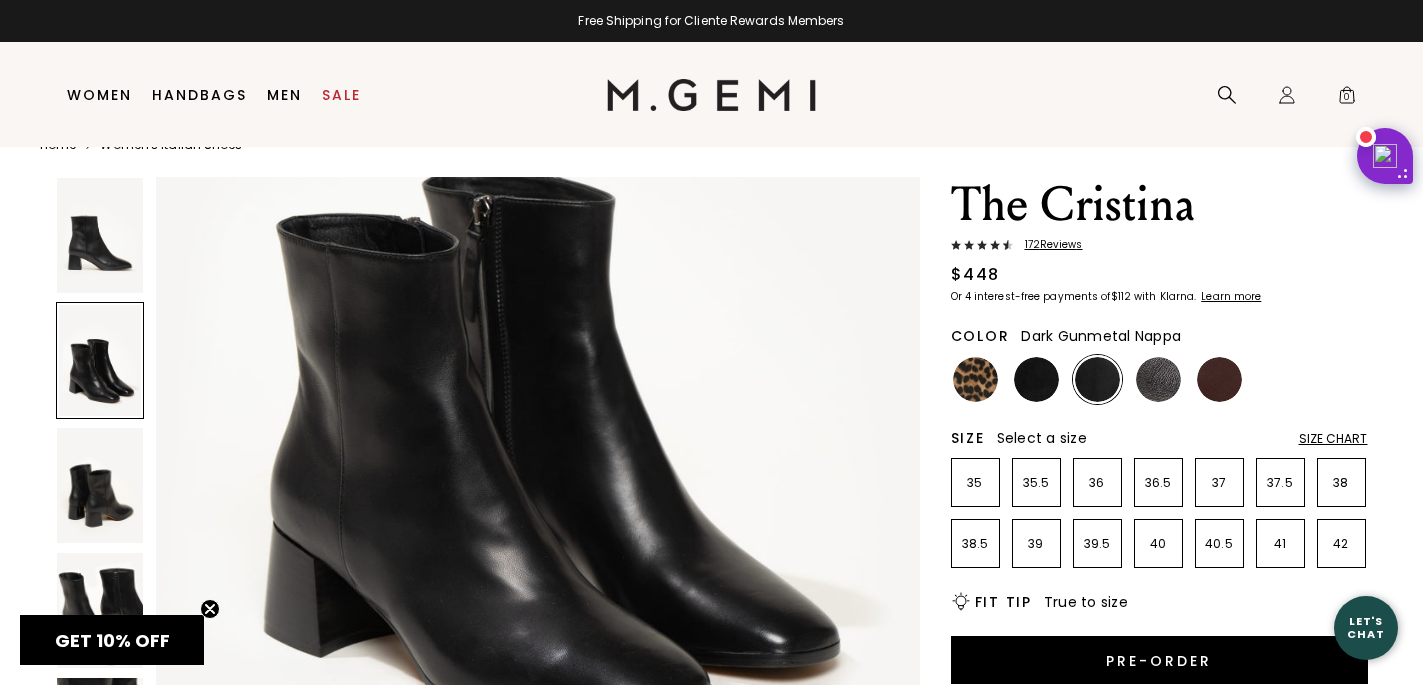 click at bounding box center [1158, 379] 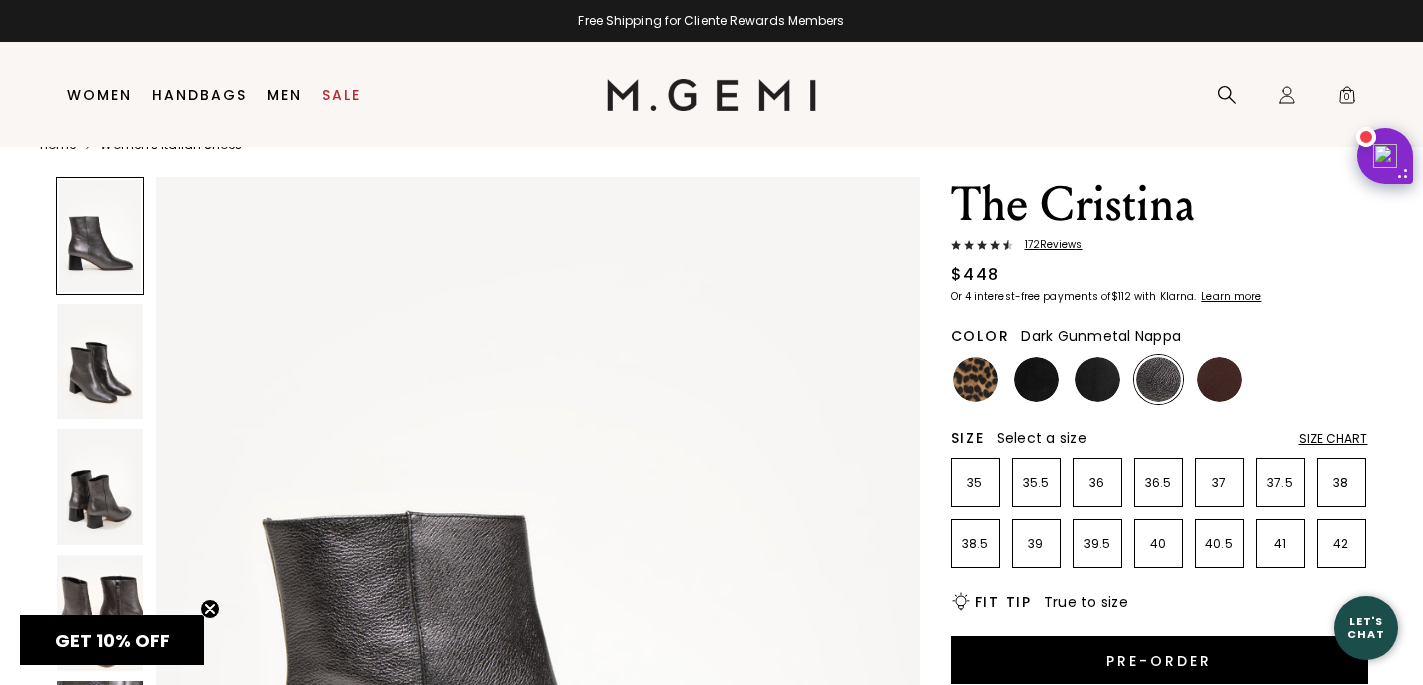 scroll, scrollTop: 0, scrollLeft: 0, axis: both 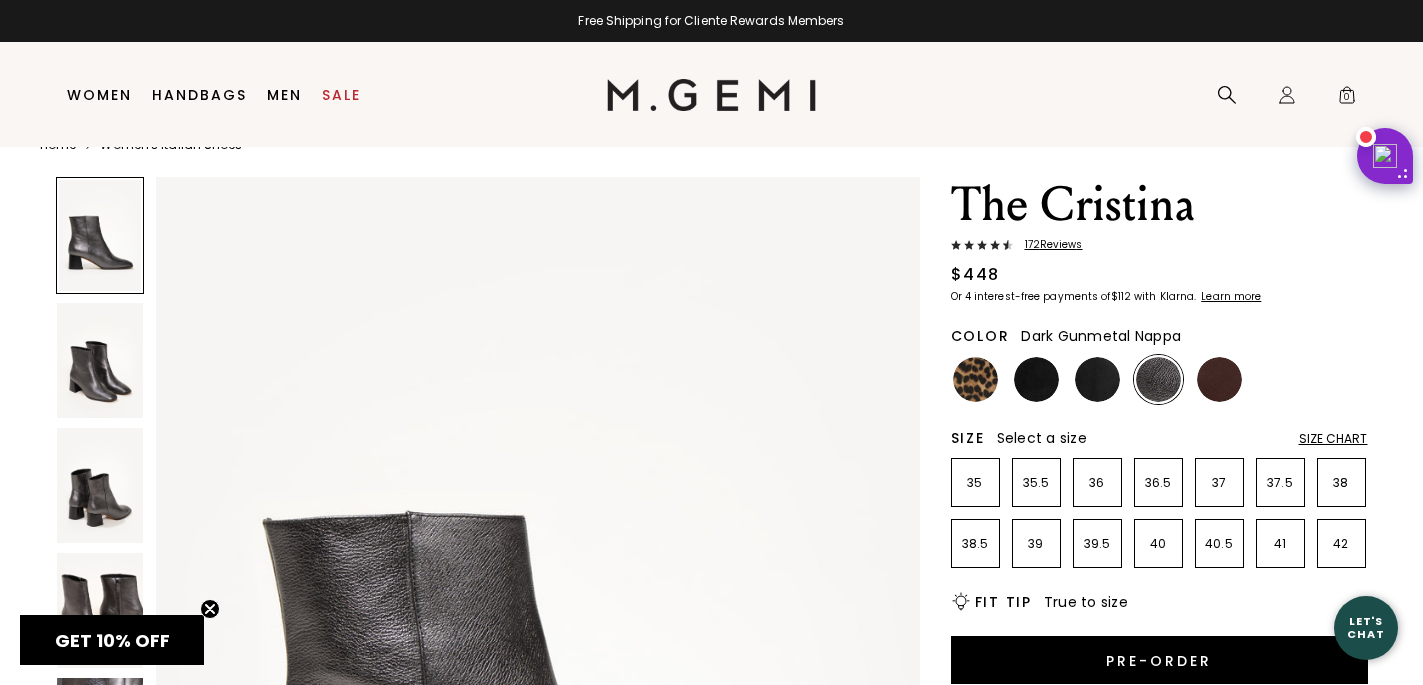 click at bounding box center [100, 485] 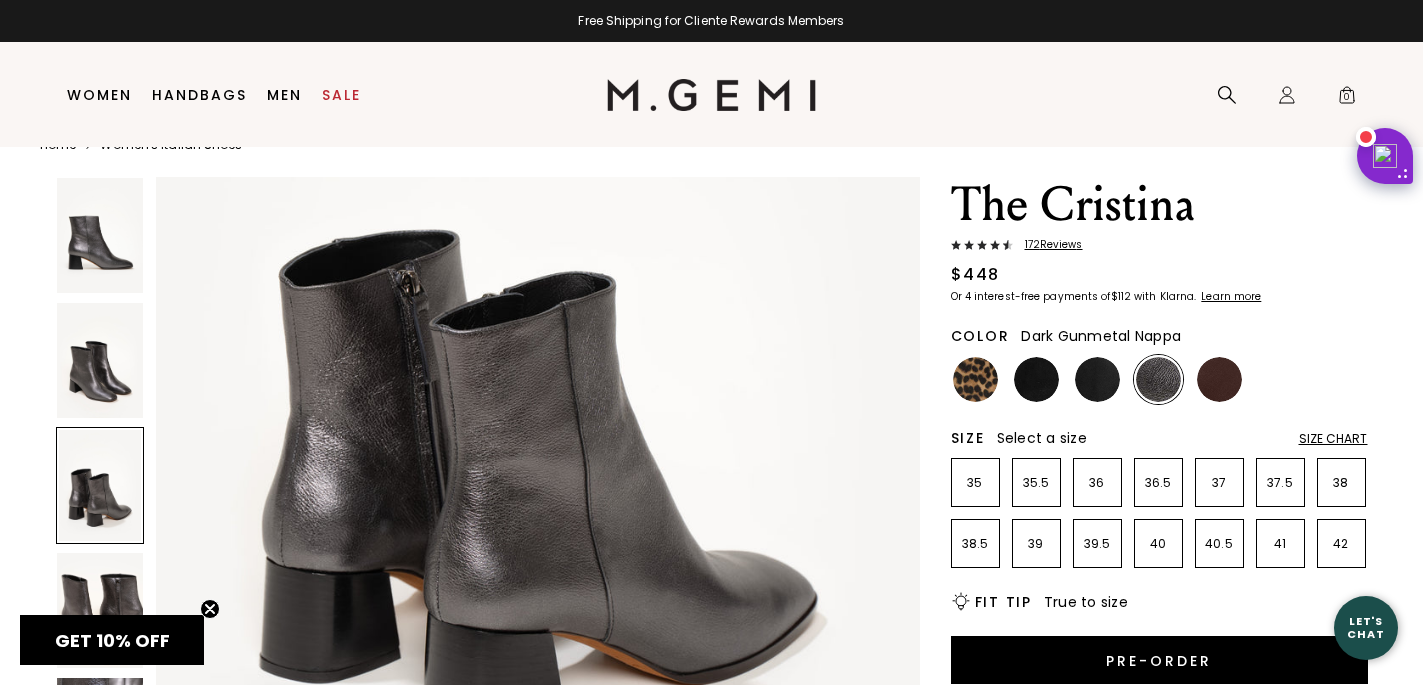 scroll, scrollTop: 2399, scrollLeft: 0, axis: vertical 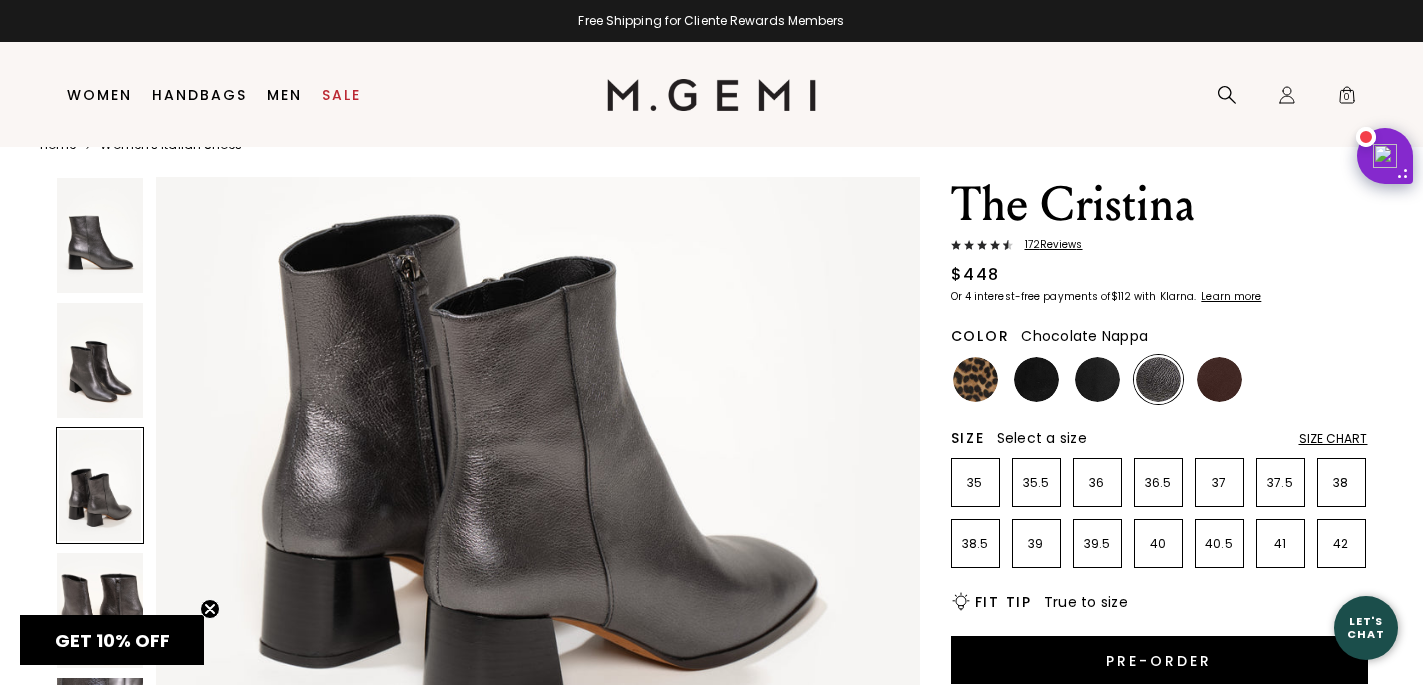 click at bounding box center [1219, 379] 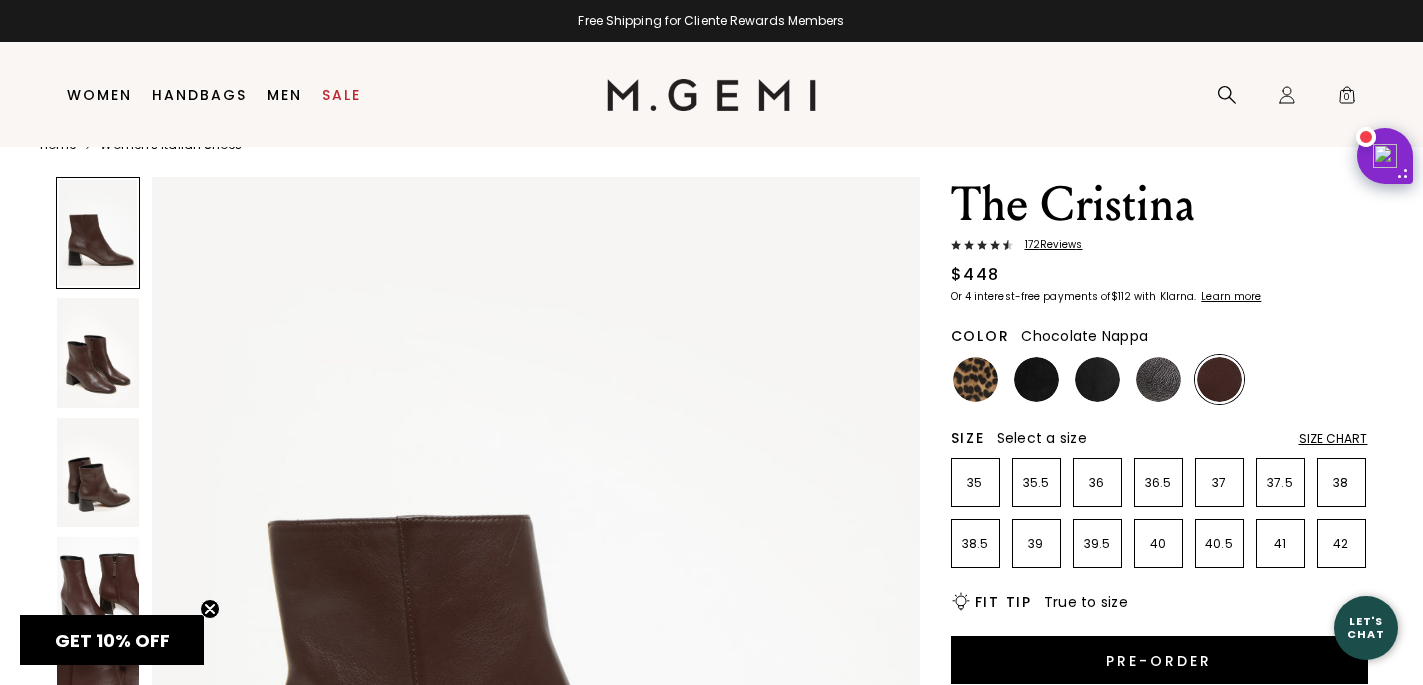 scroll, scrollTop: 0, scrollLeft: 0, axis: both 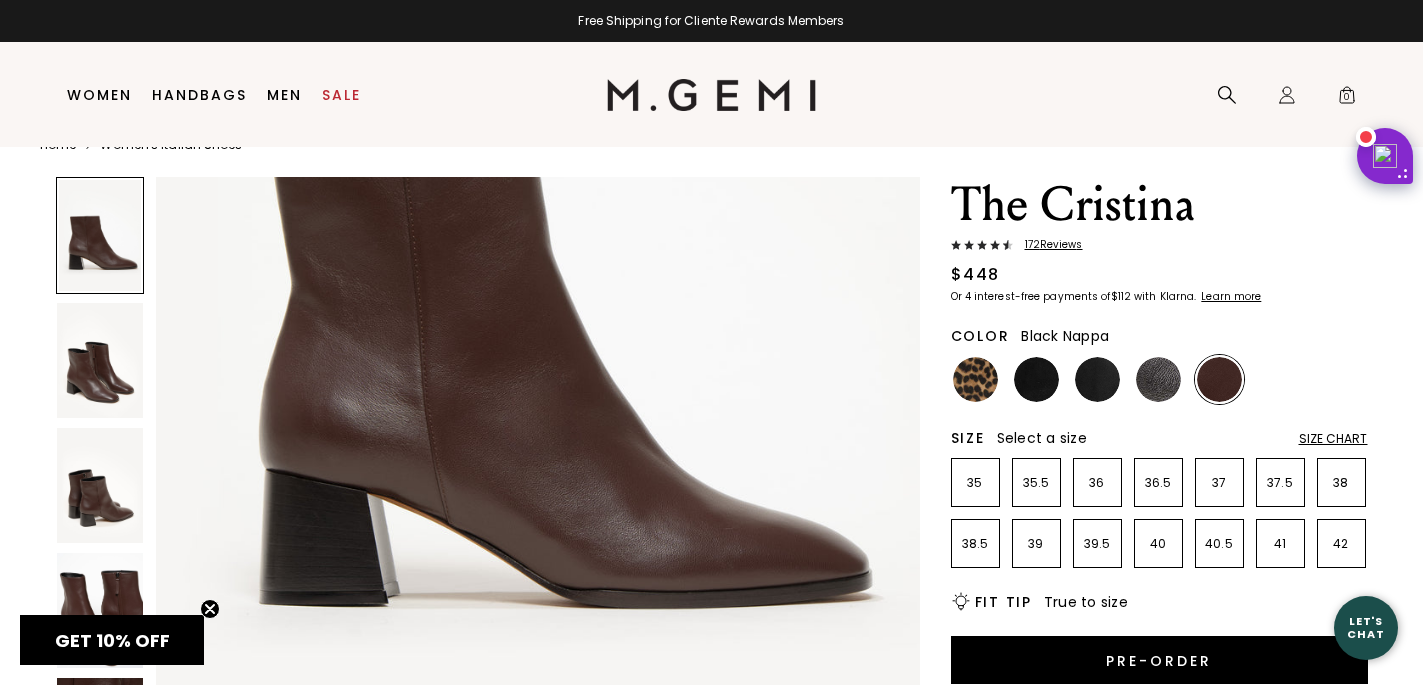 click at bounding box center (1097, 379) 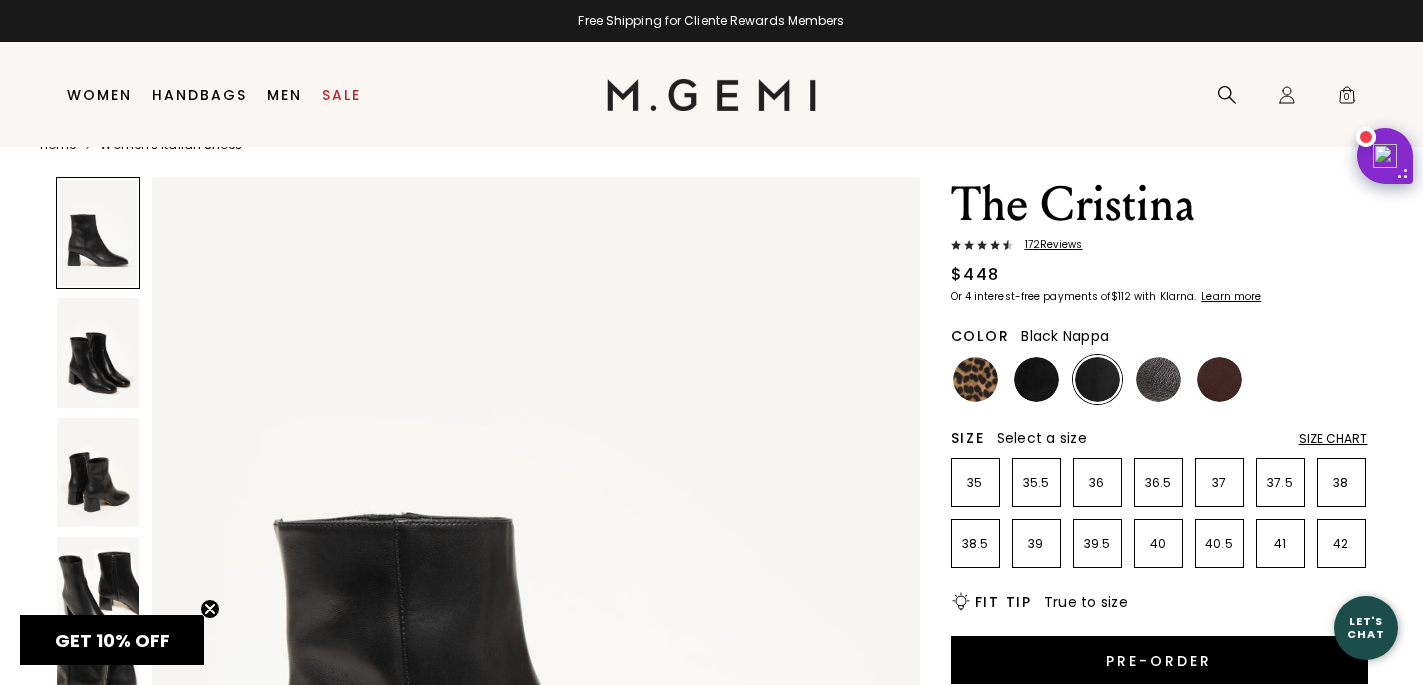 scroll, scrollTop: 0, scrollLeft: 0, axis: both 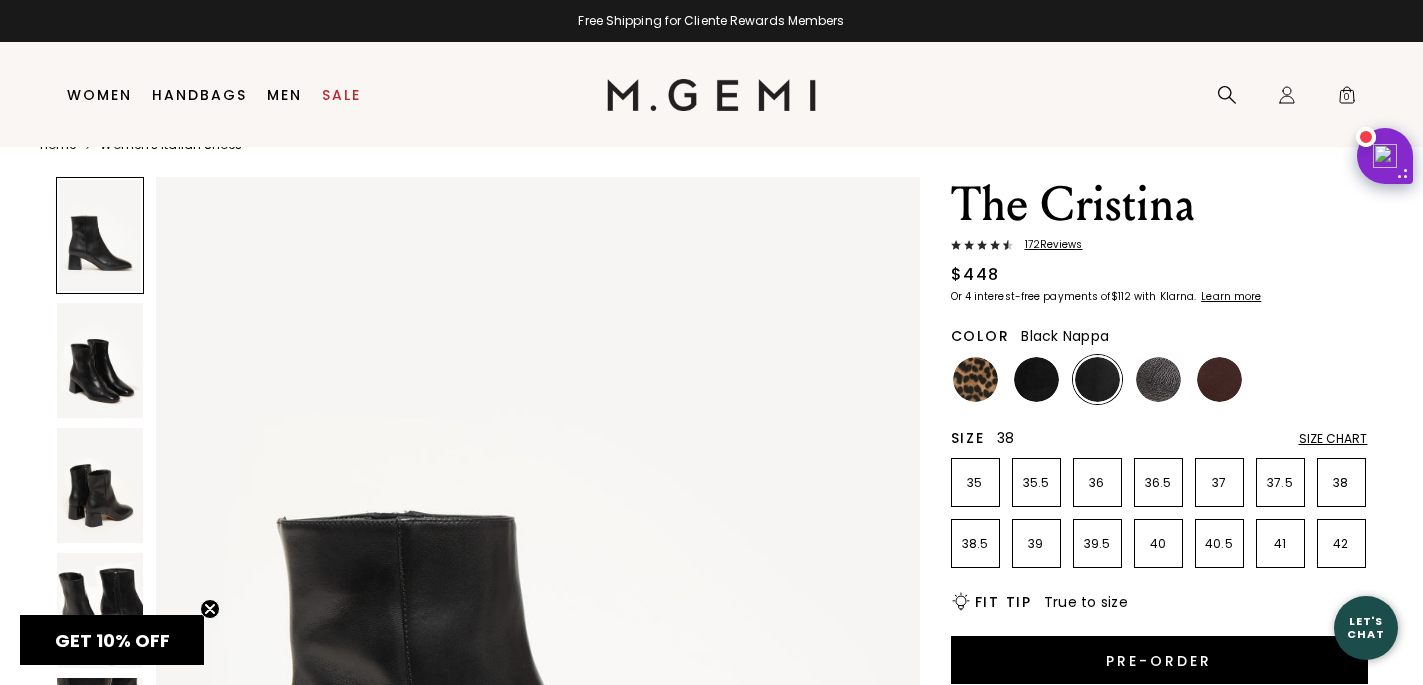 click on "38" at bounding box center (1341, 482) 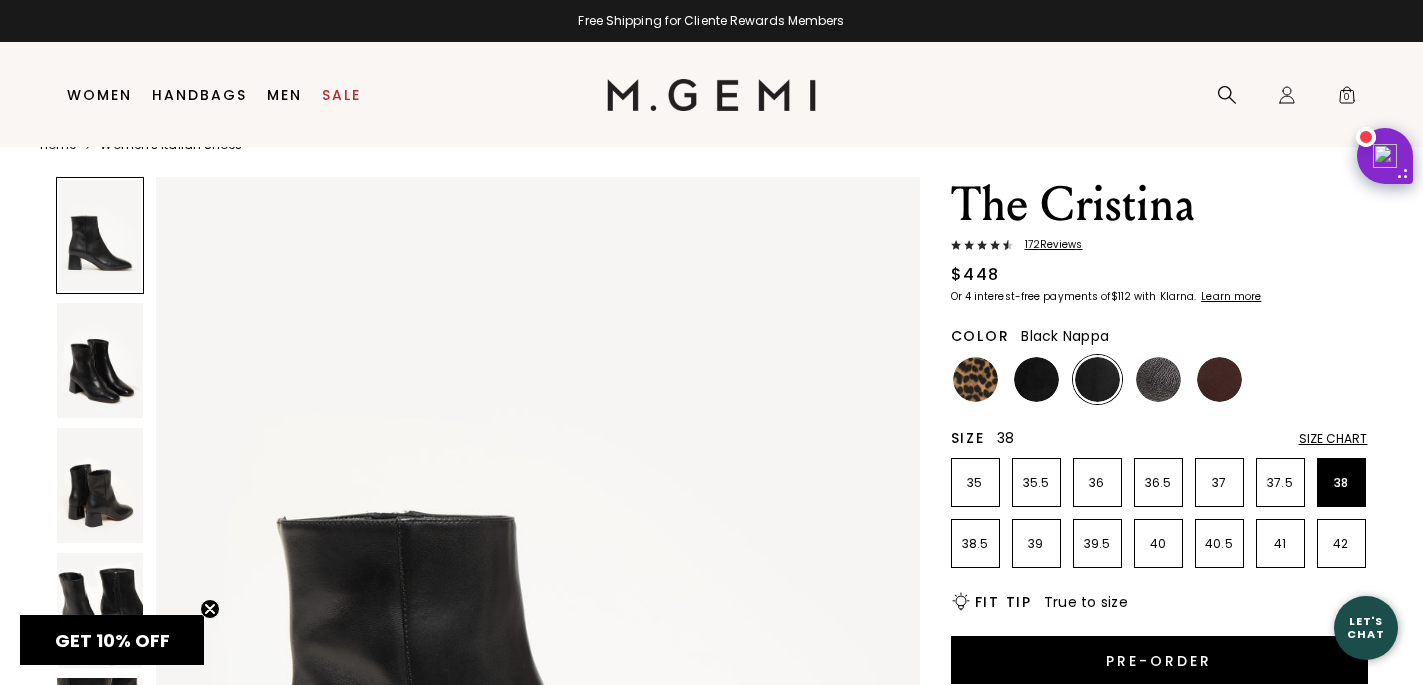 scroll, scrollTop: 0, scrollLeft: 0, axis: both 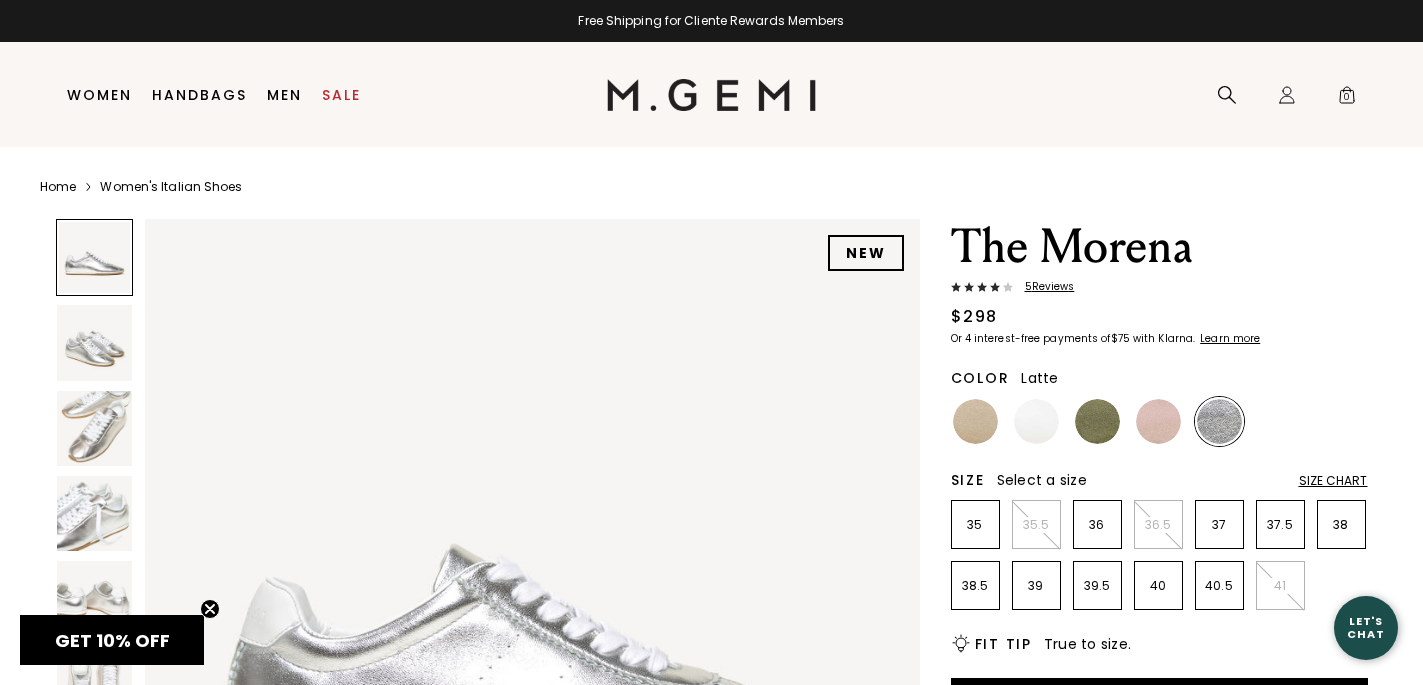 click at bounding box center [975, 421] 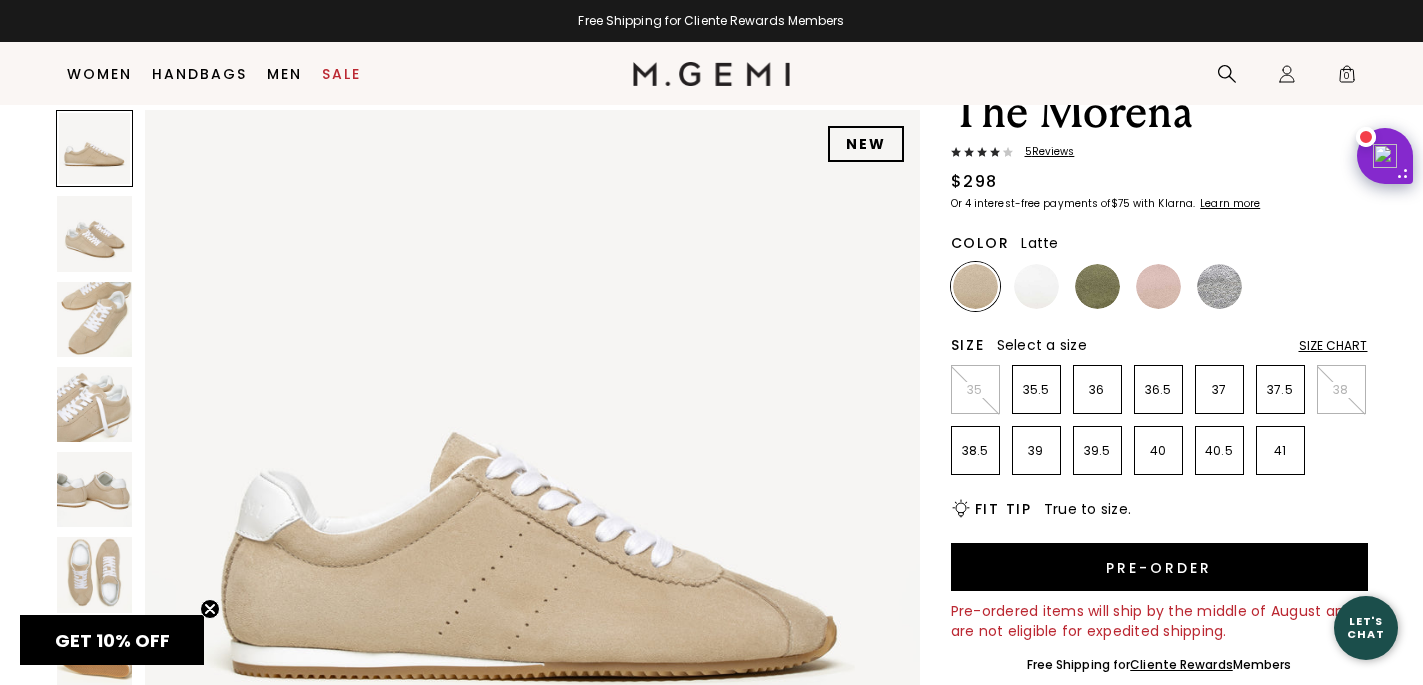 scroll, scrollTop: 126, scrollLeft: 0, axis: vertical 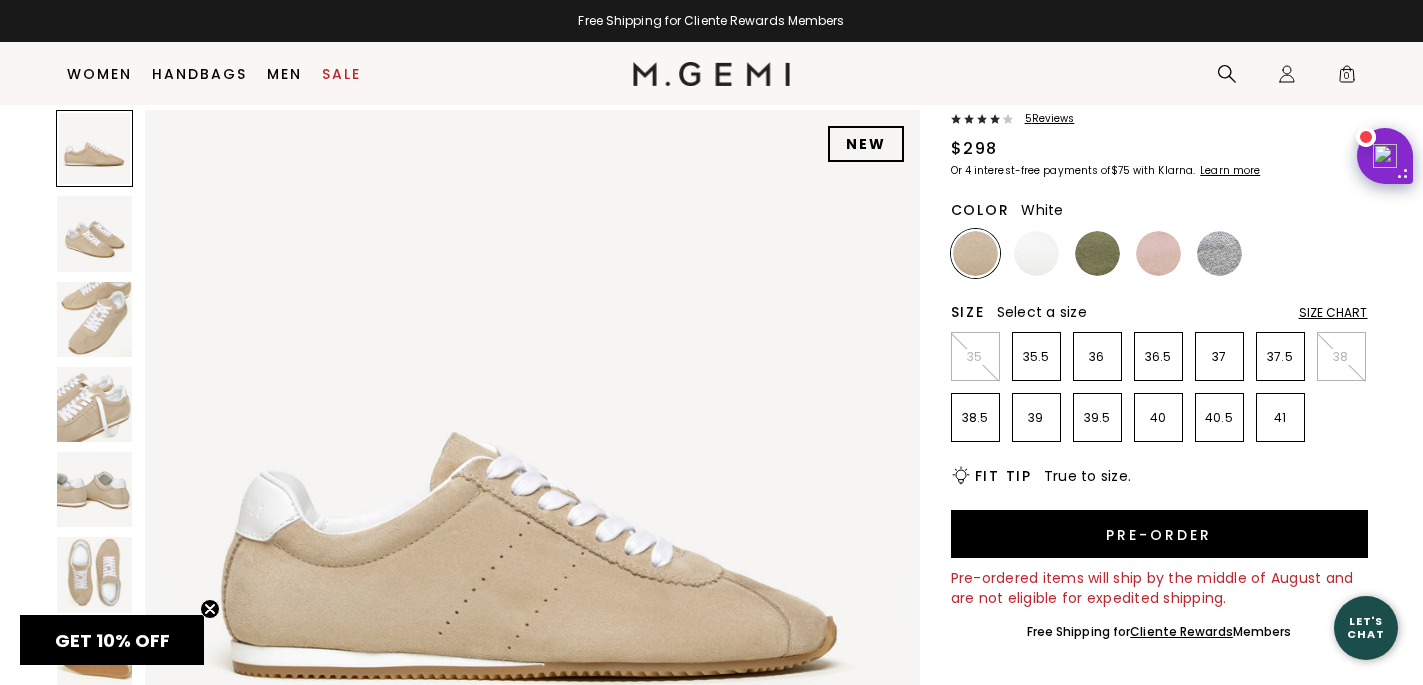 click at bounding box center (1036, 253) 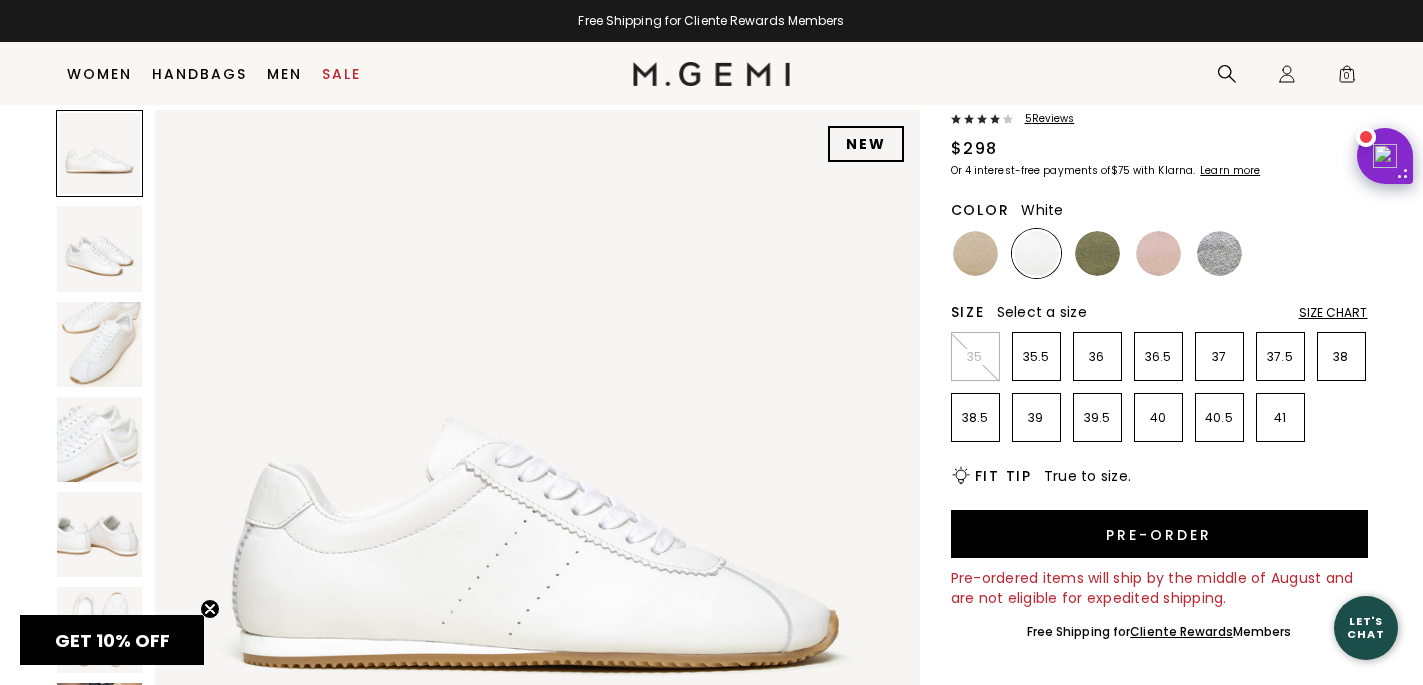 scroll, scrollTop: 0, scrollLeft: 0, axis: both 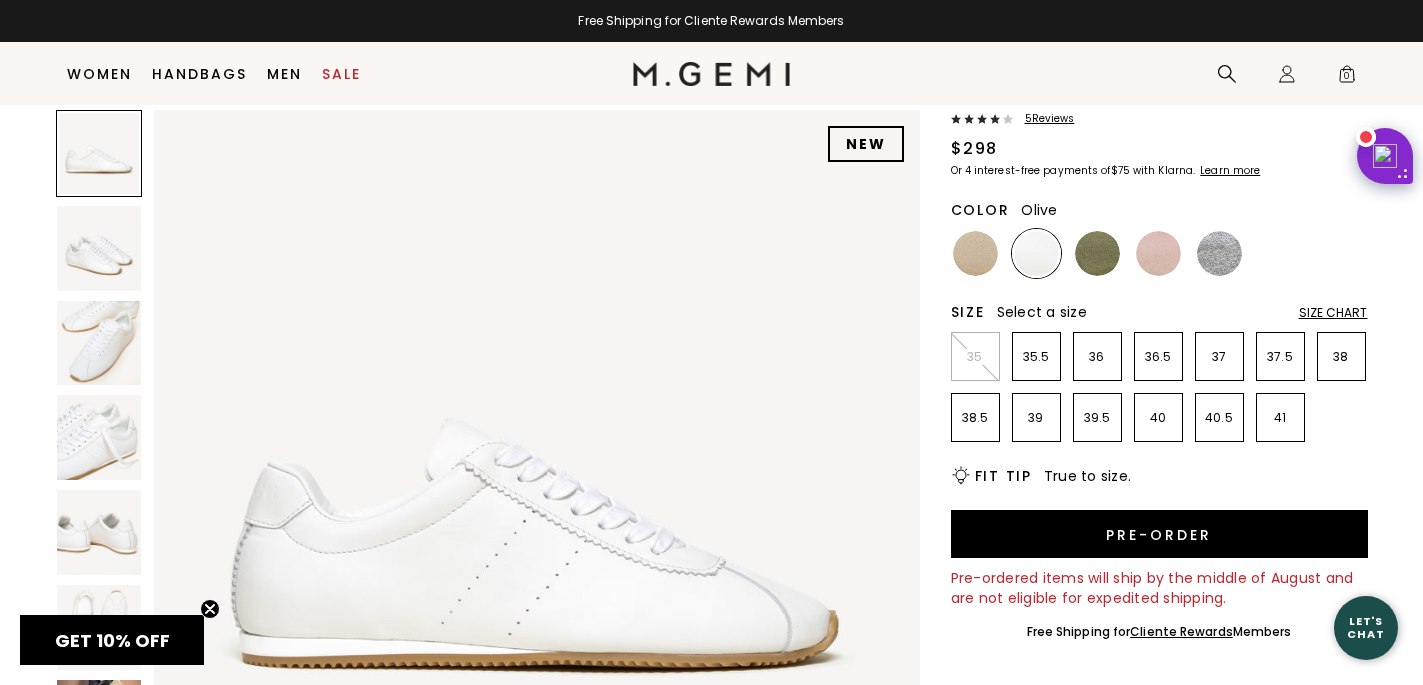 click at bounding box center [1097, 253] 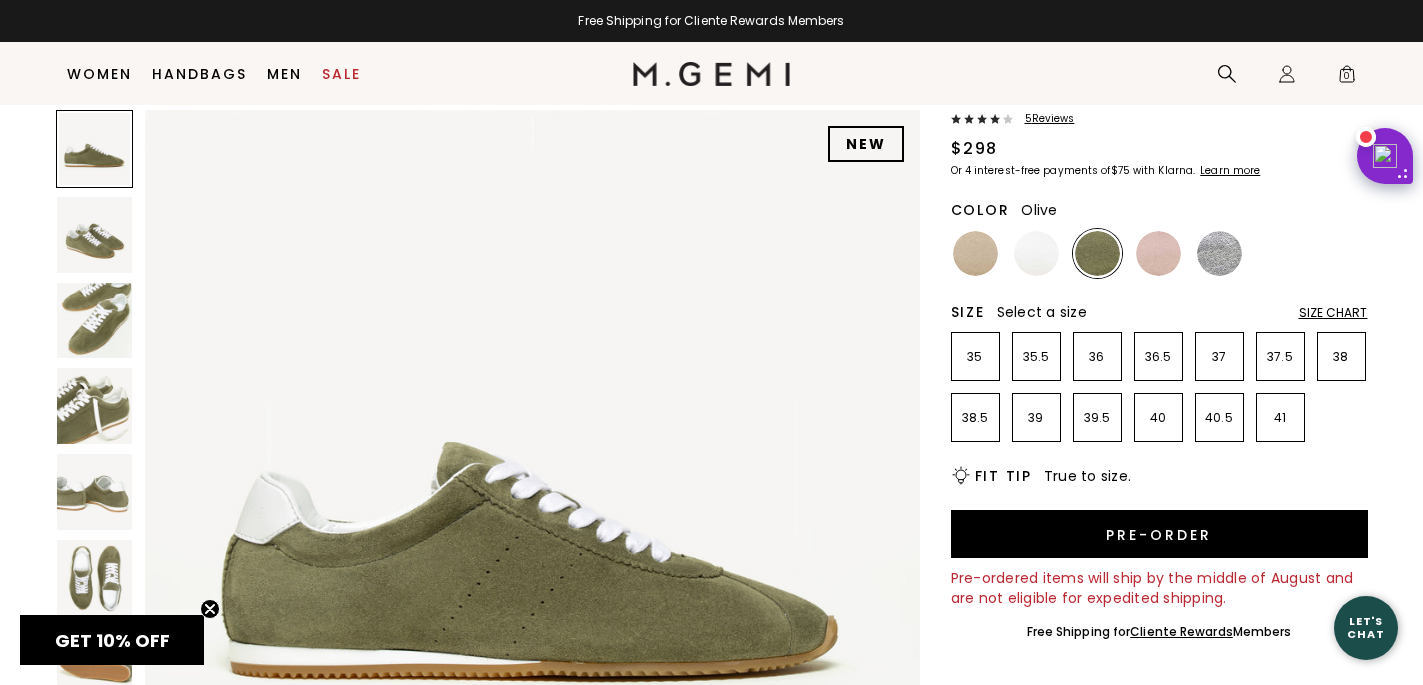 scroll, scrollTop: 0, scrollLeft: 0, axis: both 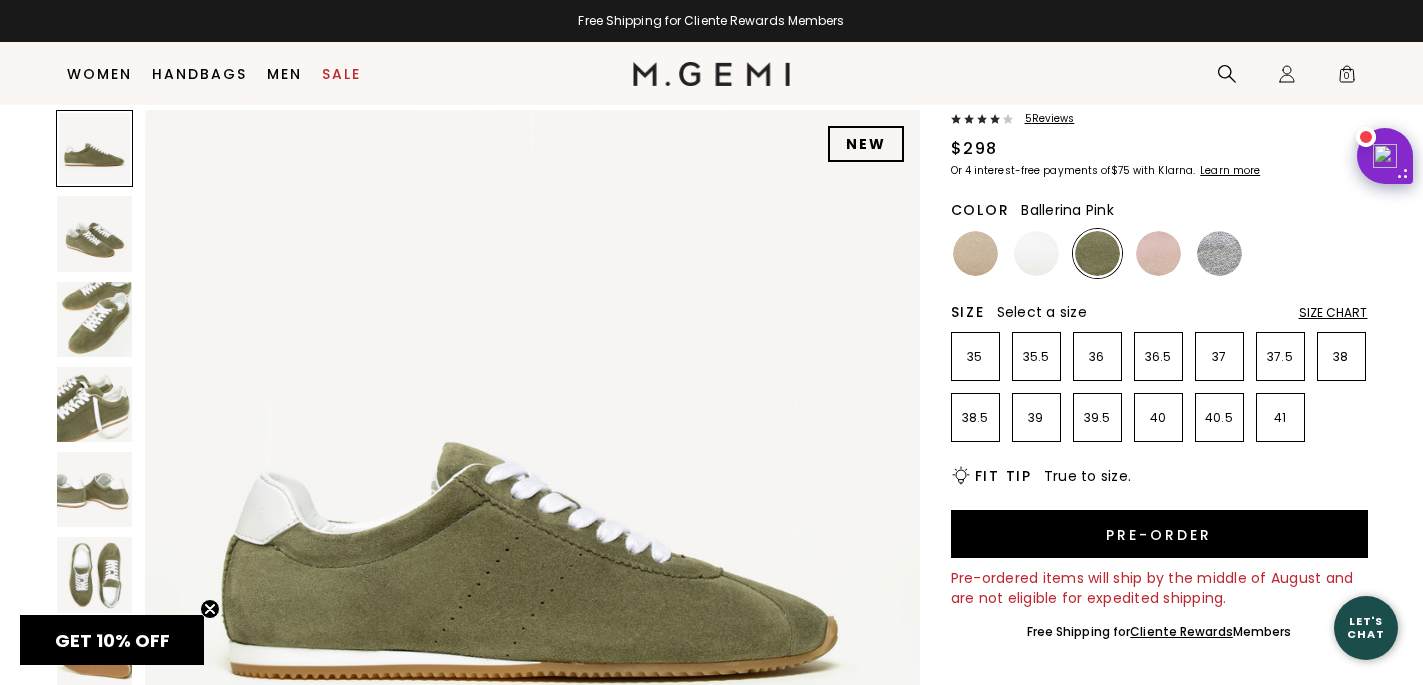 click at bounding box center (1158, 253) 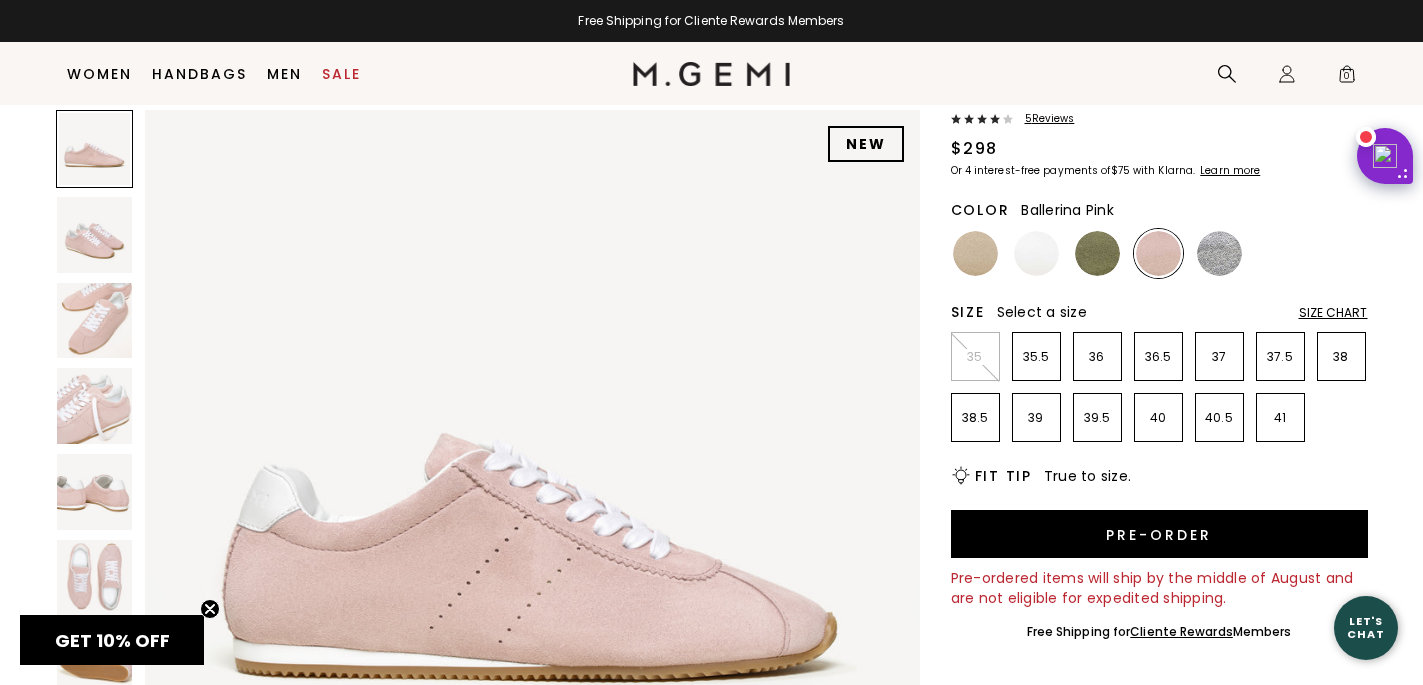 scroll, scrollTop: 0, scrollLeft: 0, axis: both 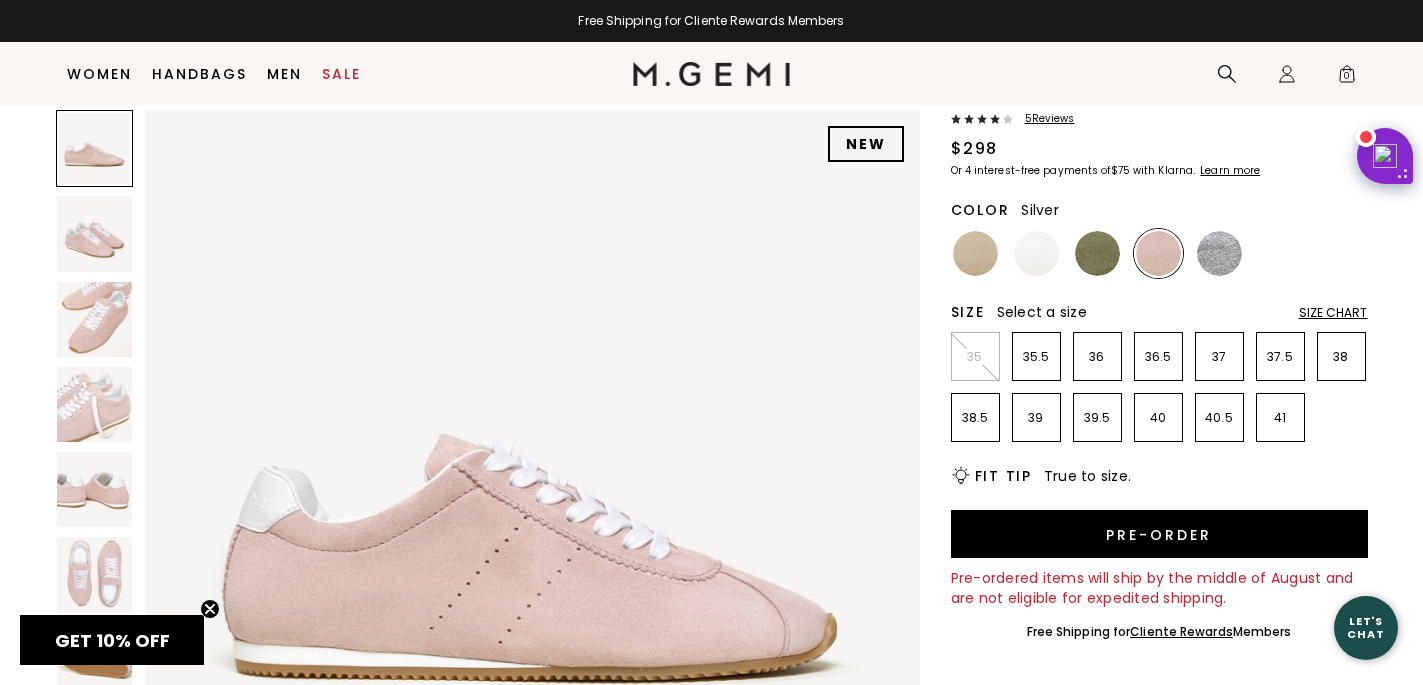 click at bounding box center (1219, 253) 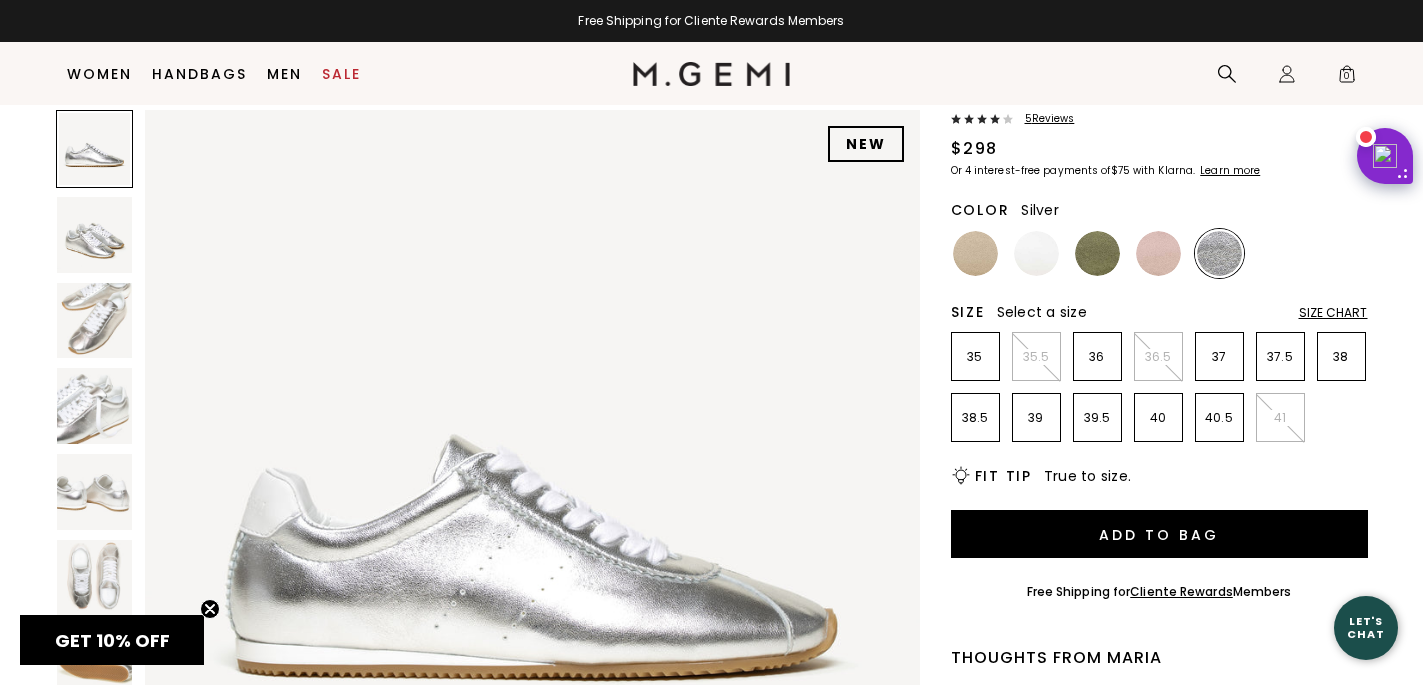 scroll, scrollTop: 0, scrollLeft: 0, axis: both 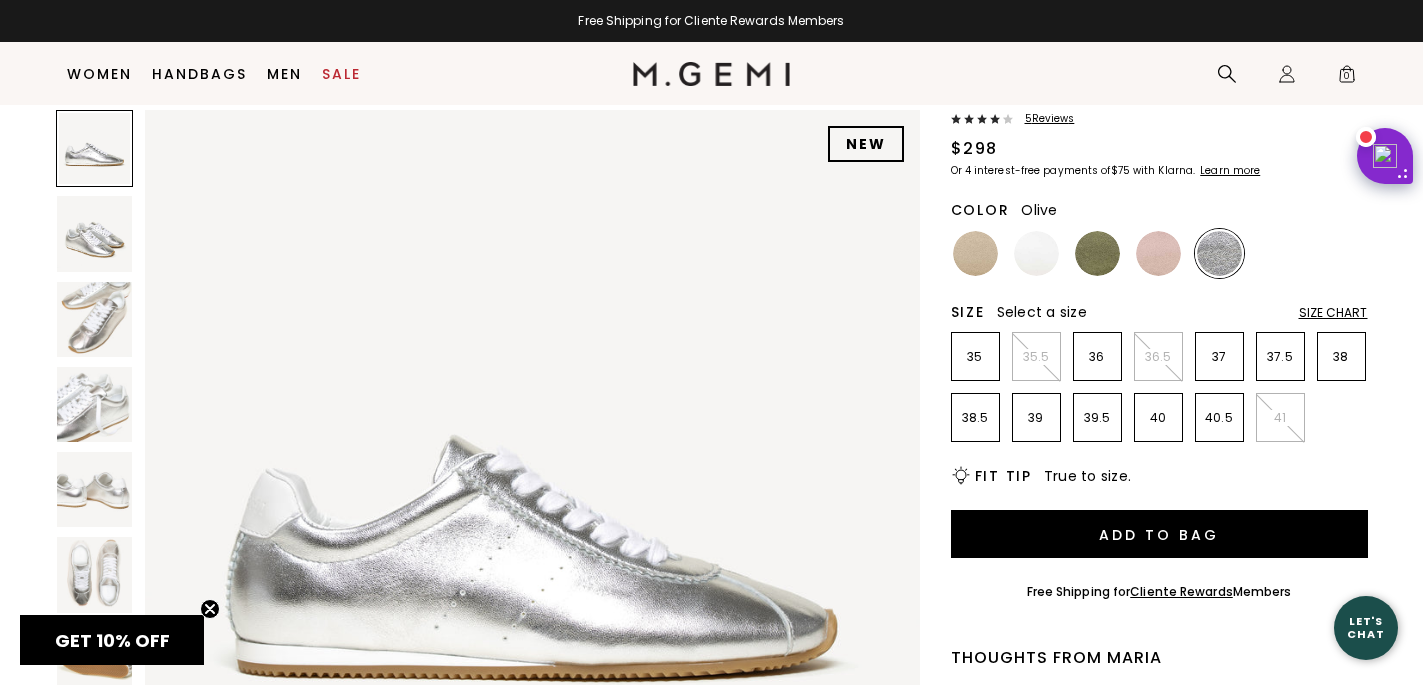 click at bounding box center [1097, 253] 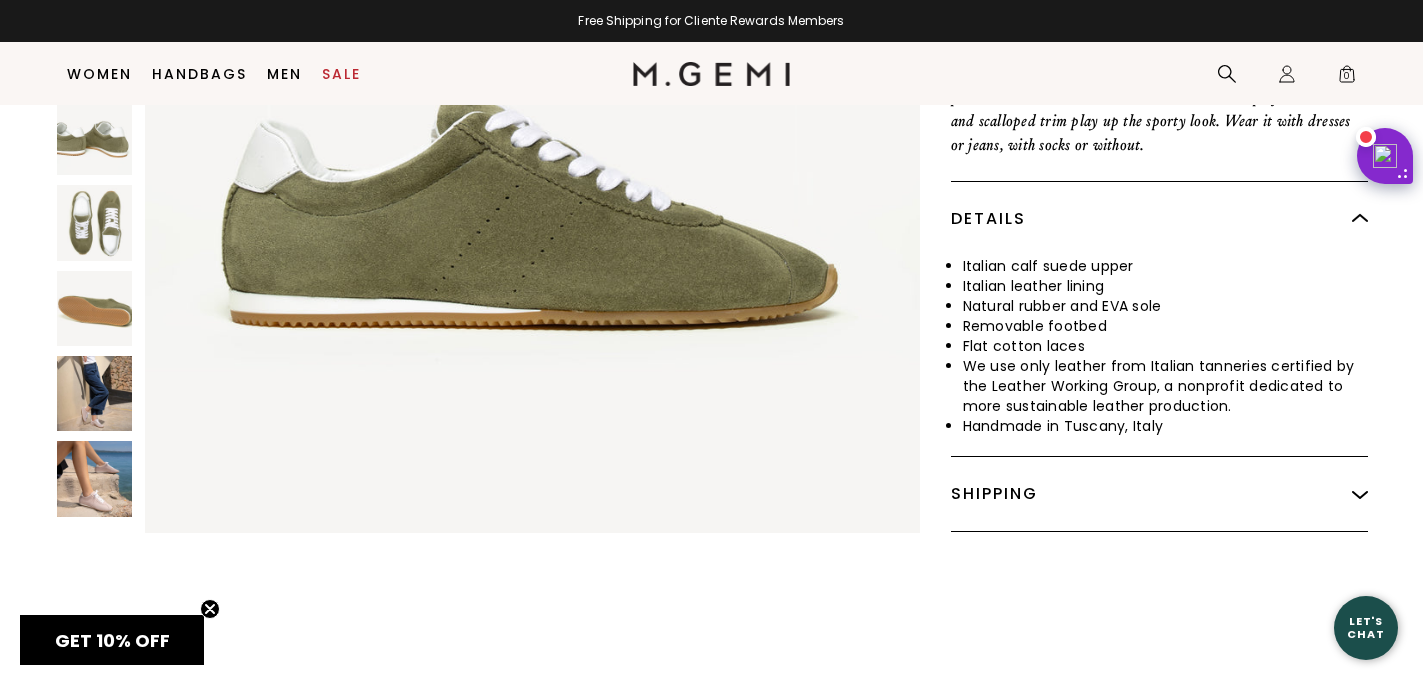 scroll, scrollTop: 891, scrollLeft: 0, axis: vertical 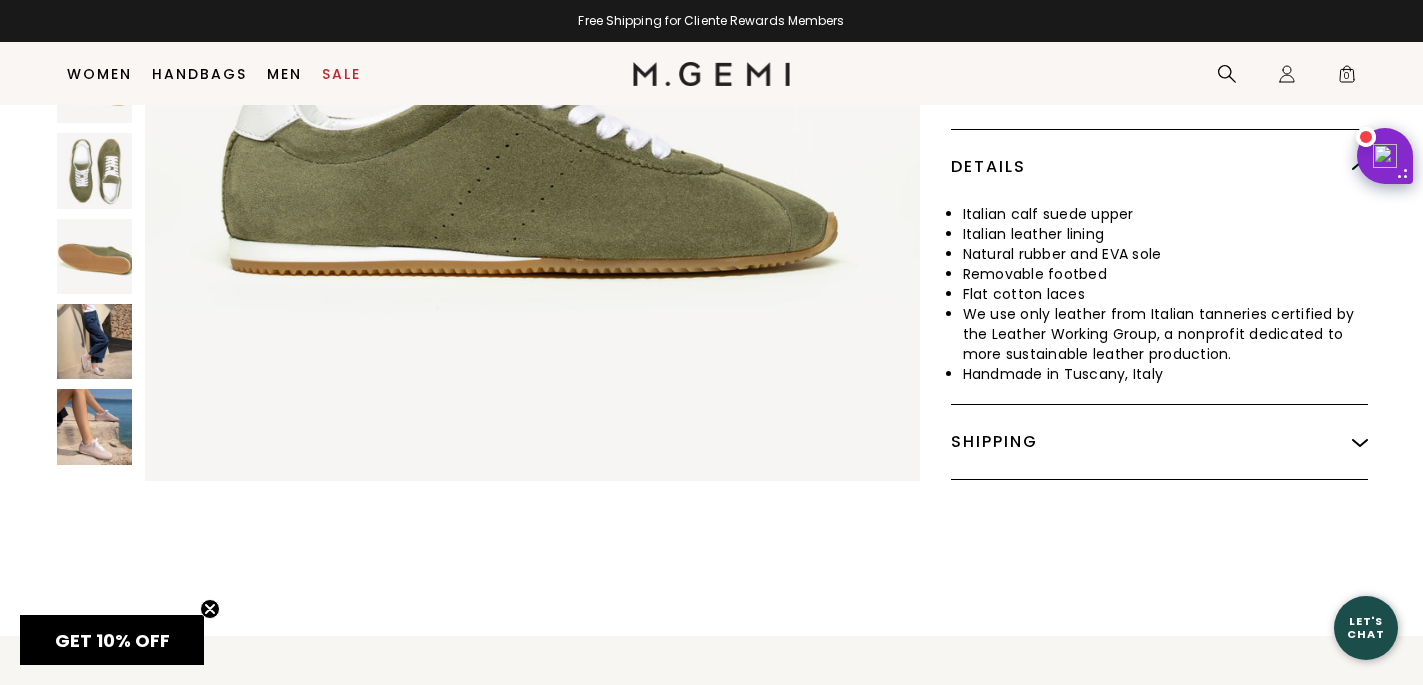 click at bounding box center (94, 341) 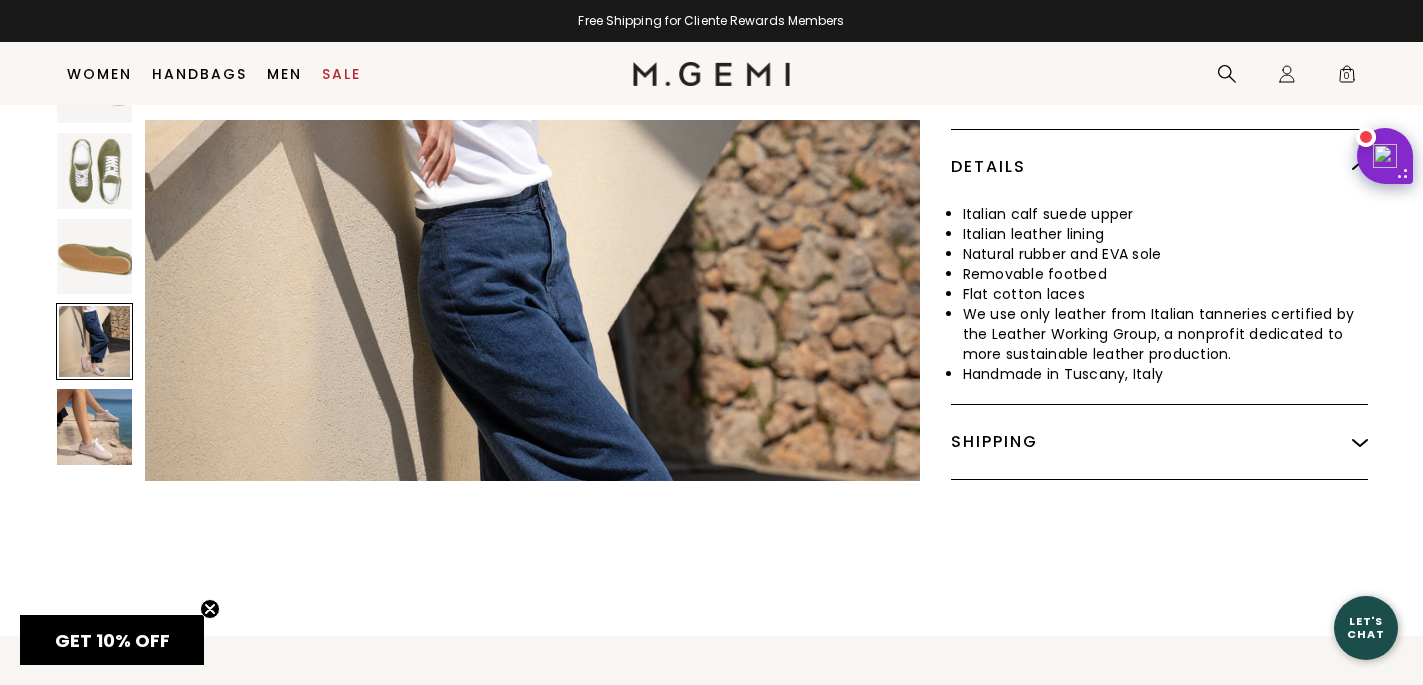 scroll, scrollTop: 5458, scrollLeft: 0, axis: vertical 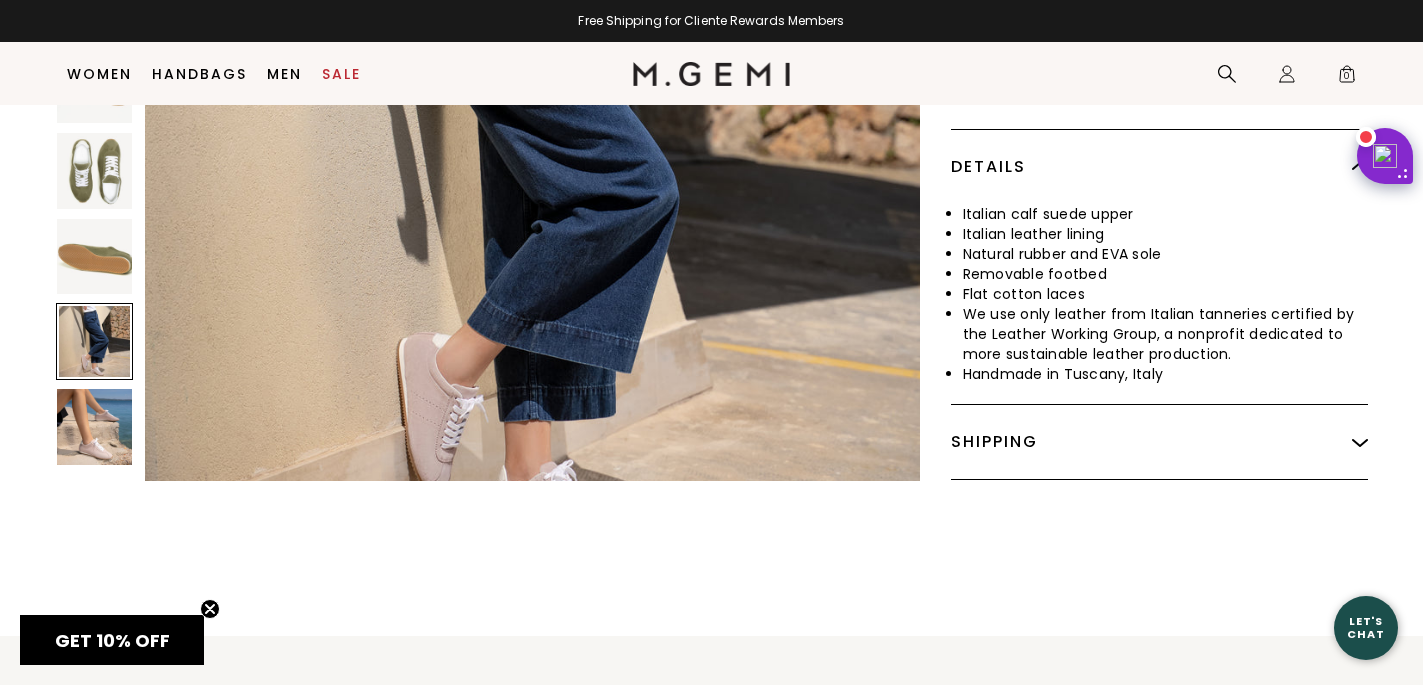 click at bounding box center [94, 426] 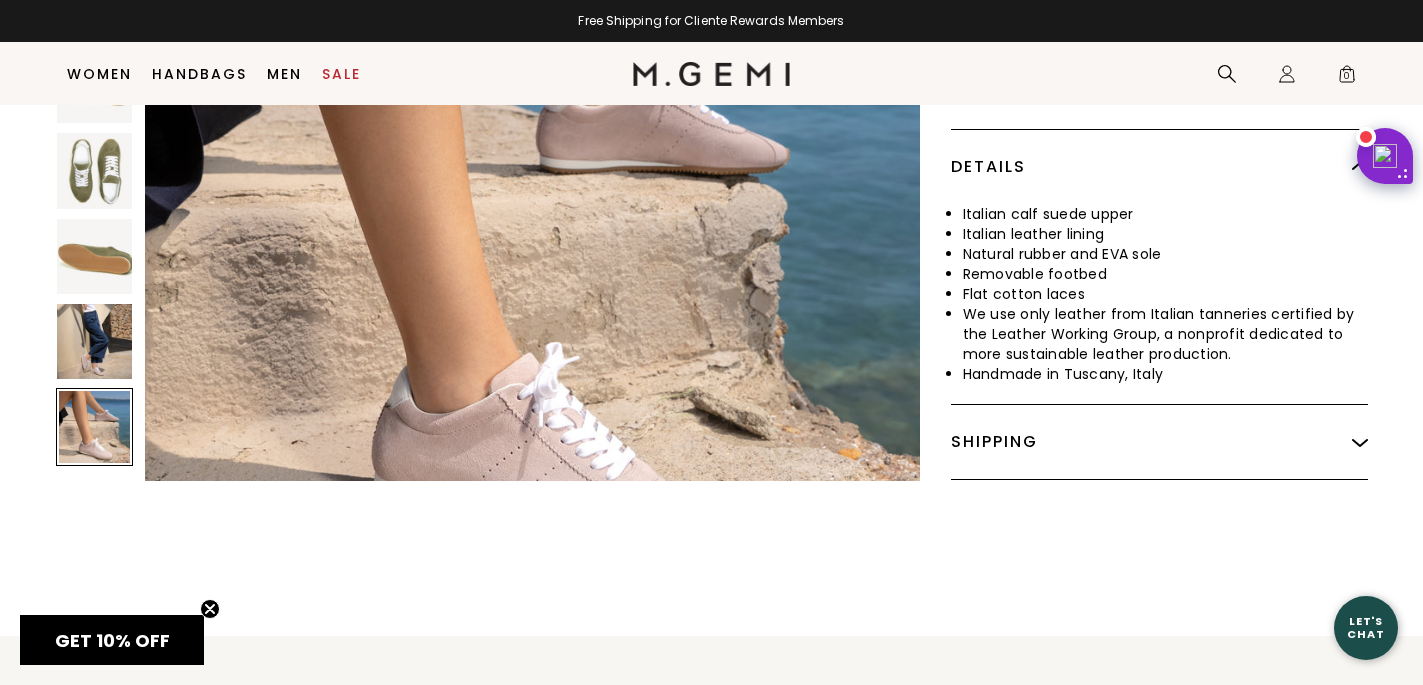 scroll, scrollTop: 6238, scrollLeft: 0, axis: vertical 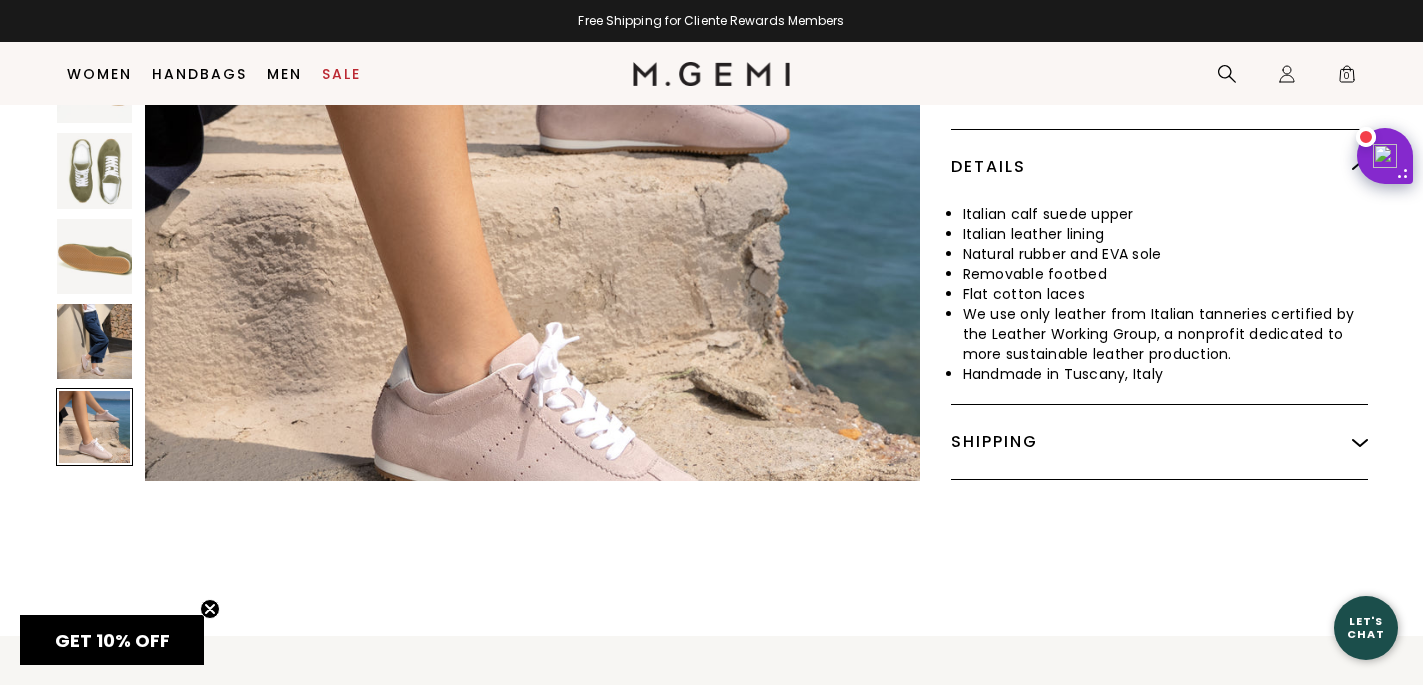 click at bounding box center [94, 170] 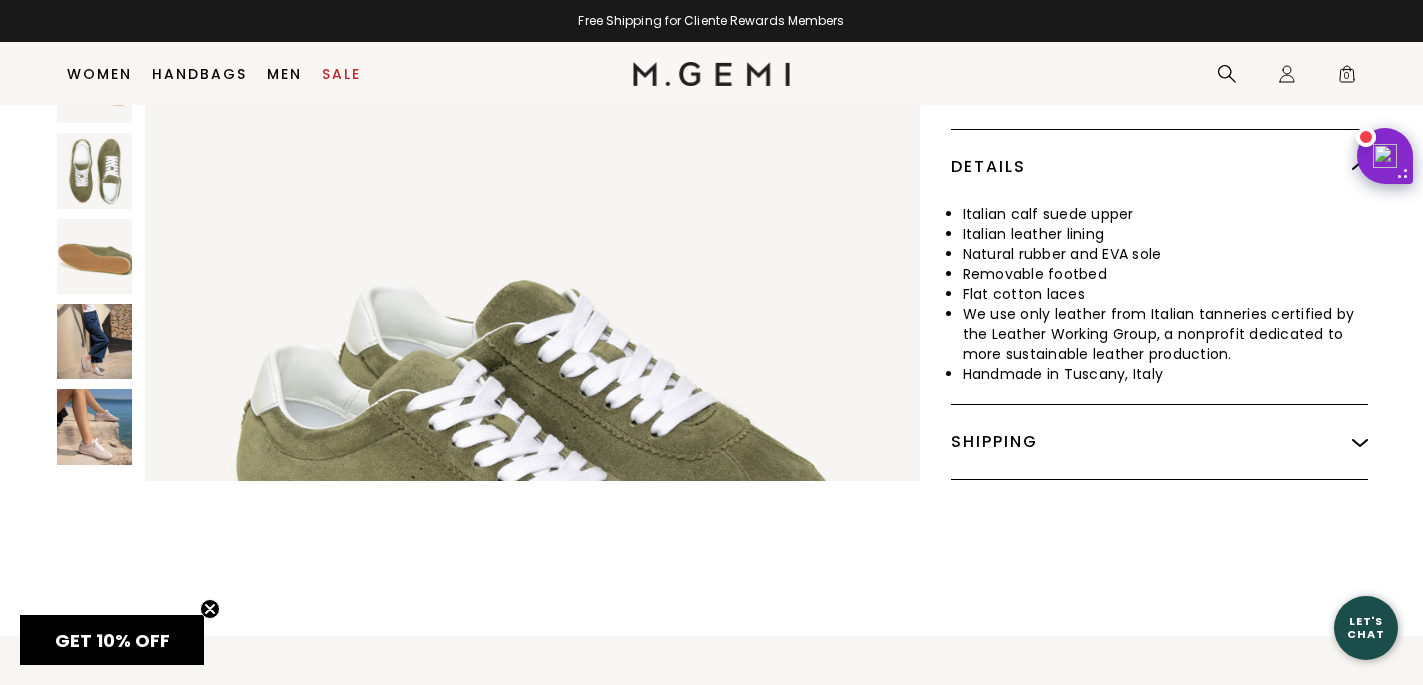 scroll, scrollTop: 16, scrollLeft: 0, axis: vertical 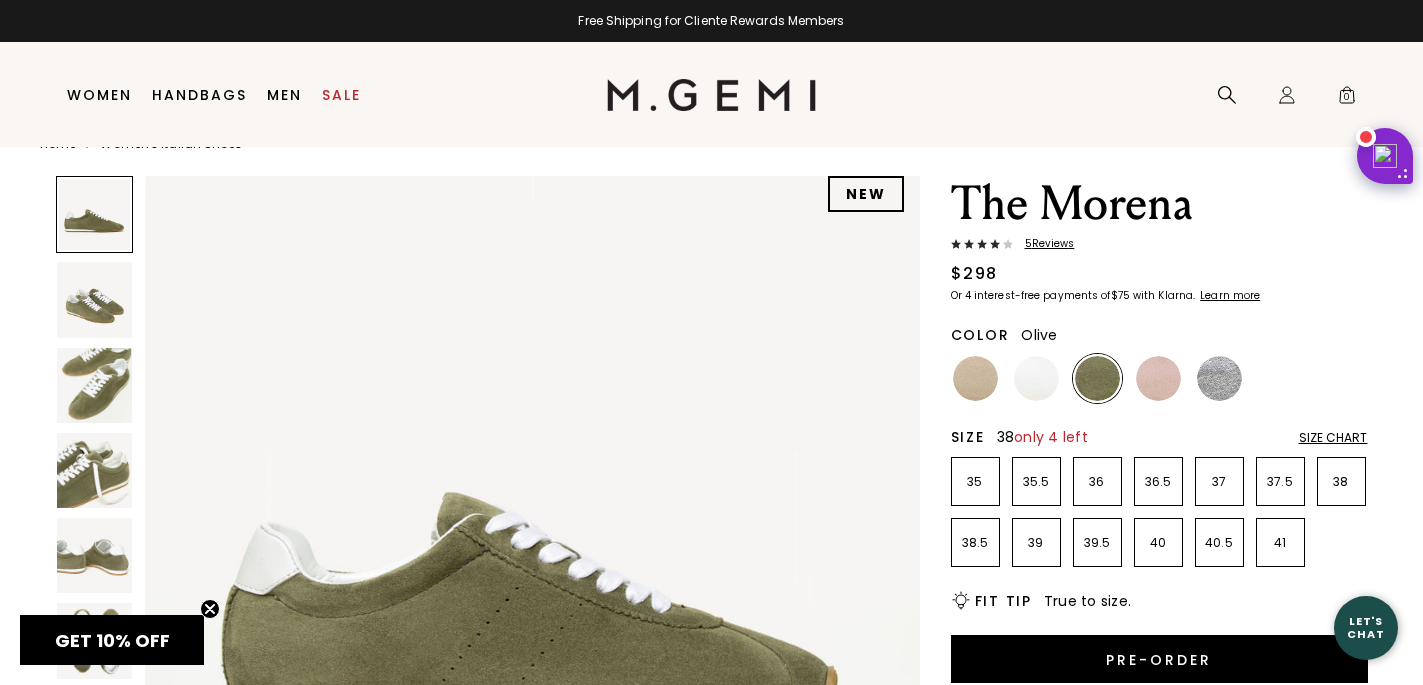 click on "38" at bounding box center (1341, 482) 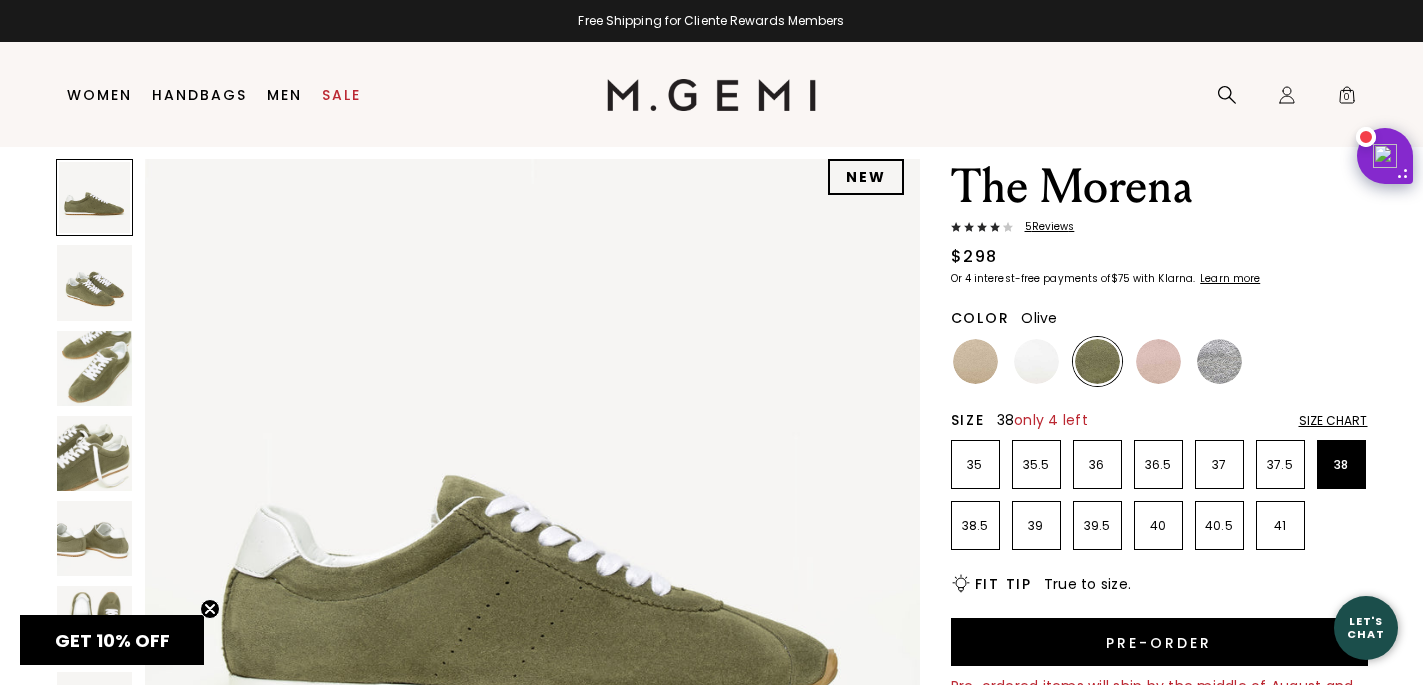 scroll, scrollTop: 60, scrollLeft: 0, axis: vertical 